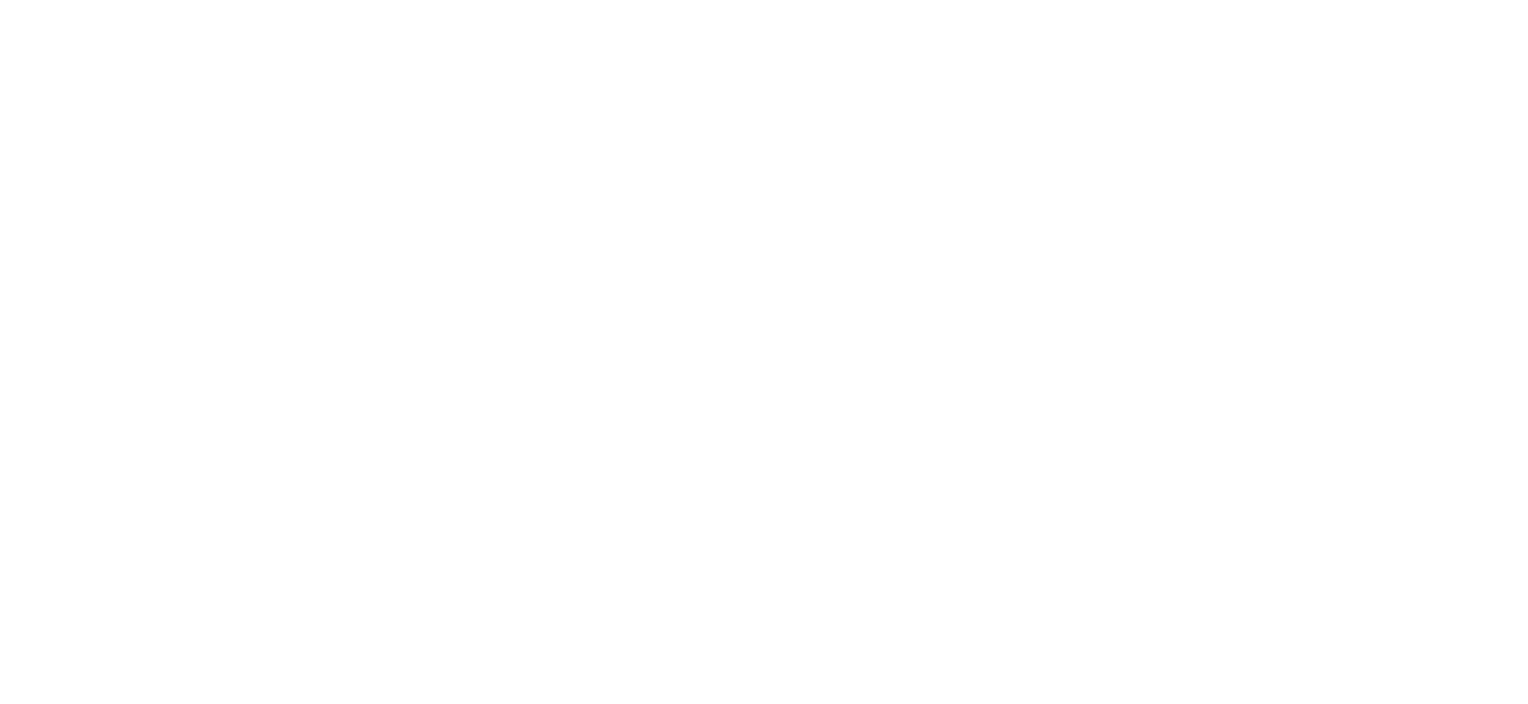 scroll, scrollTop: 0, scrollLeft: 0, axis: both 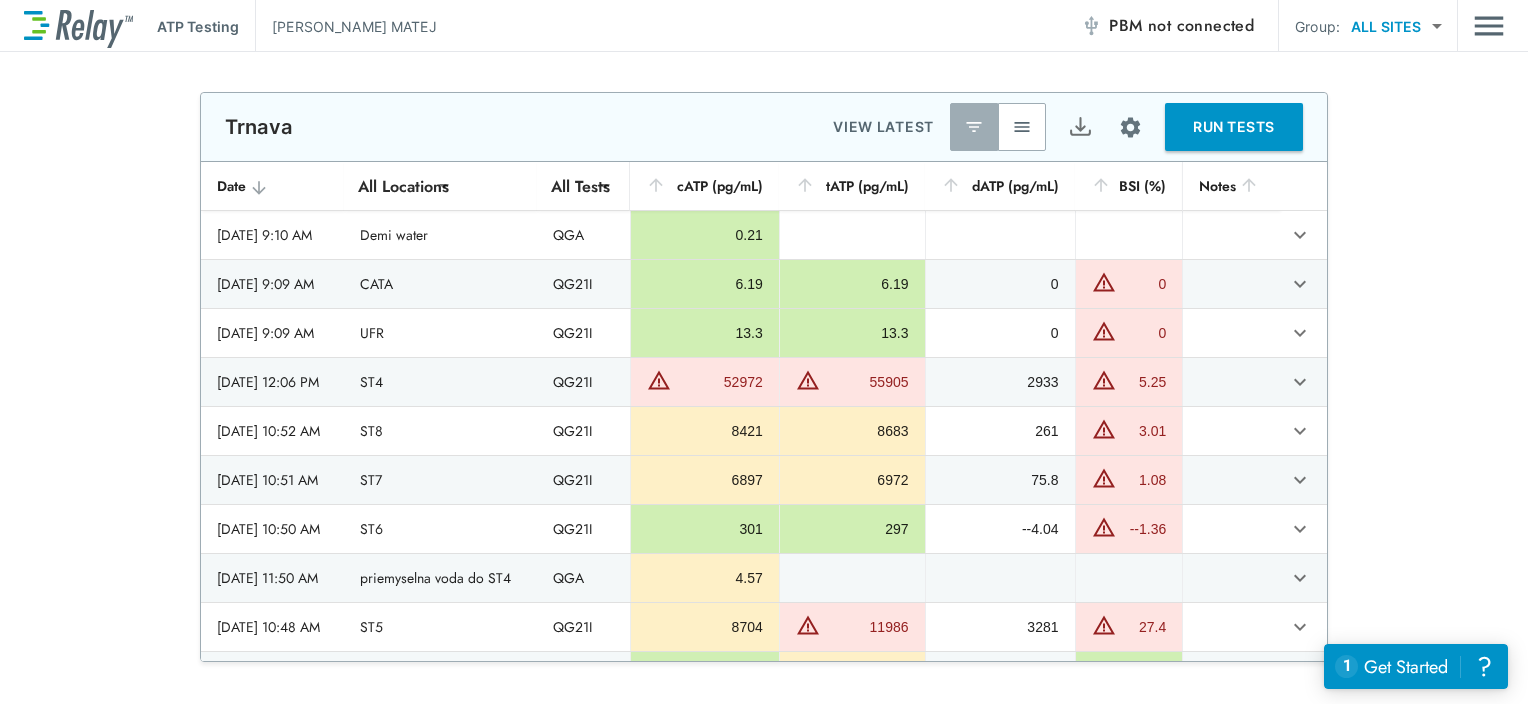 click on "RUN TESTS" at bounding box center [1234, 127] 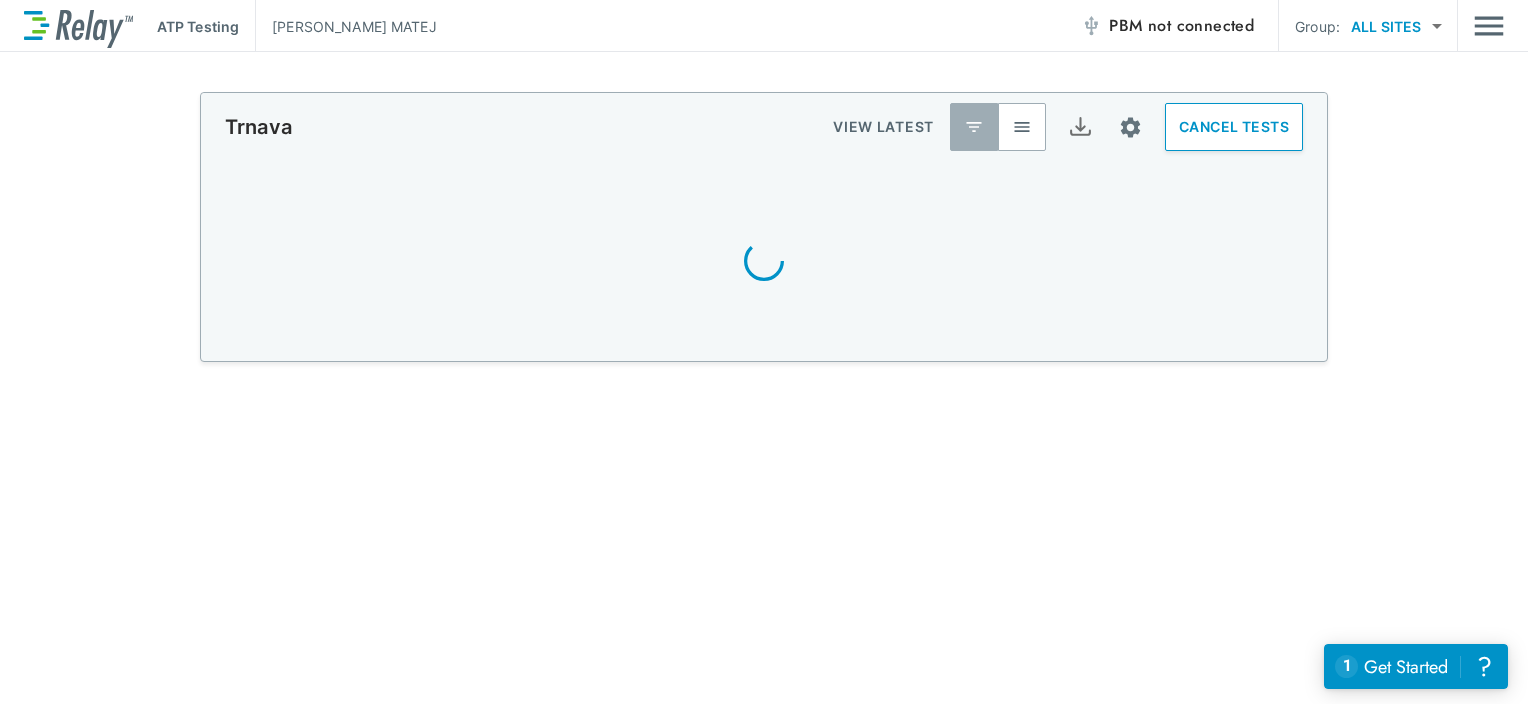 scroll, scrollTop: 0, scrollLeft: 0, axis: both 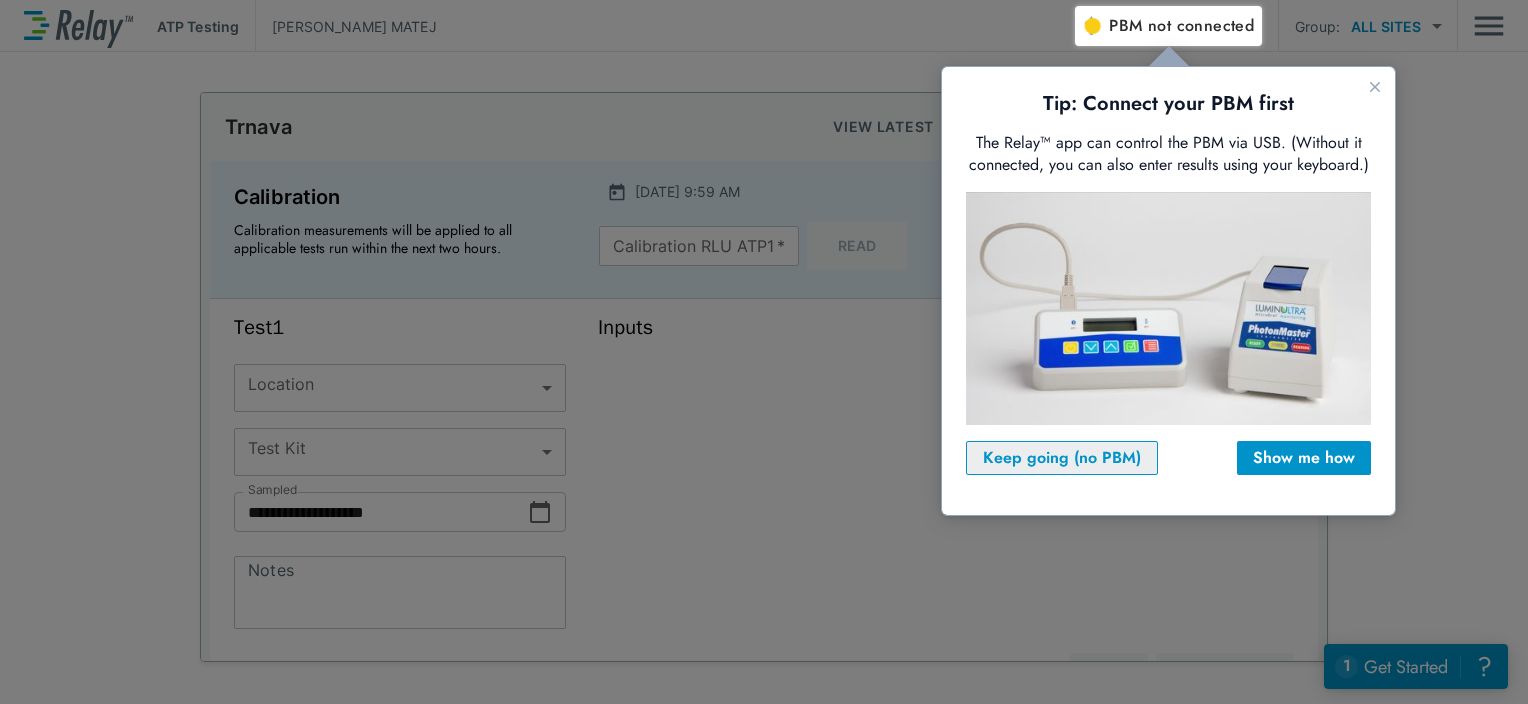 click on "Keep going (no PBM)" at bounding box center [1062, 458] 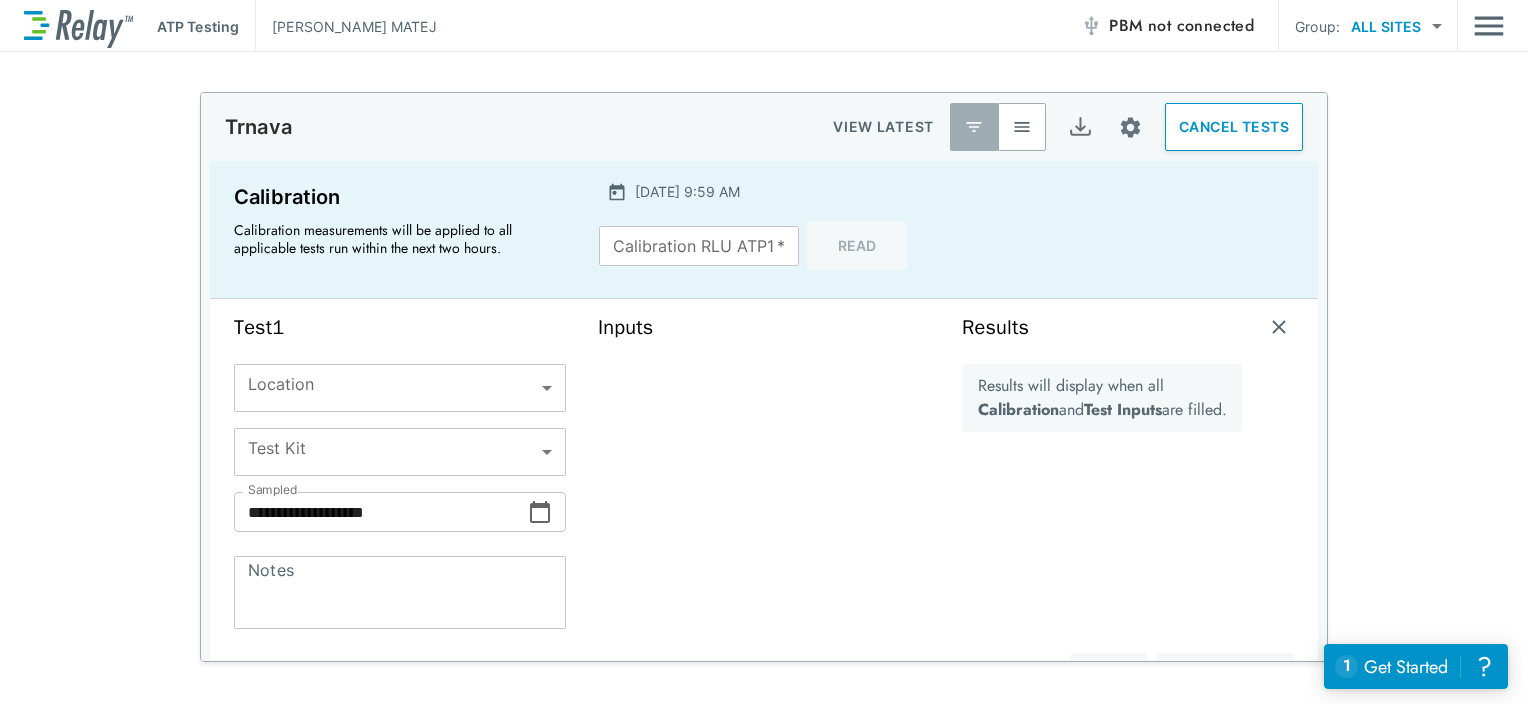 click on "**********" at bounding box center [764, 352] 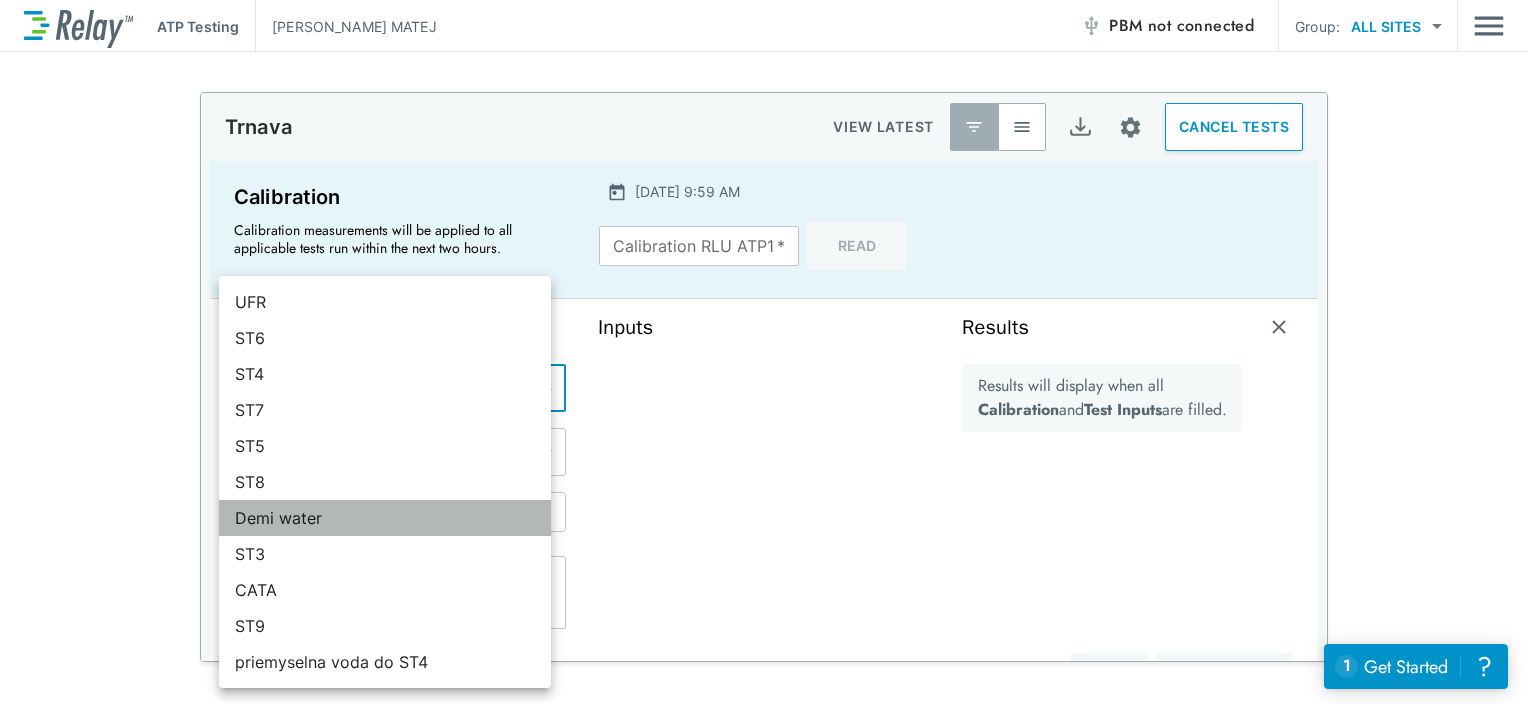 click on "Demi water" at bounding box center [385, 518] 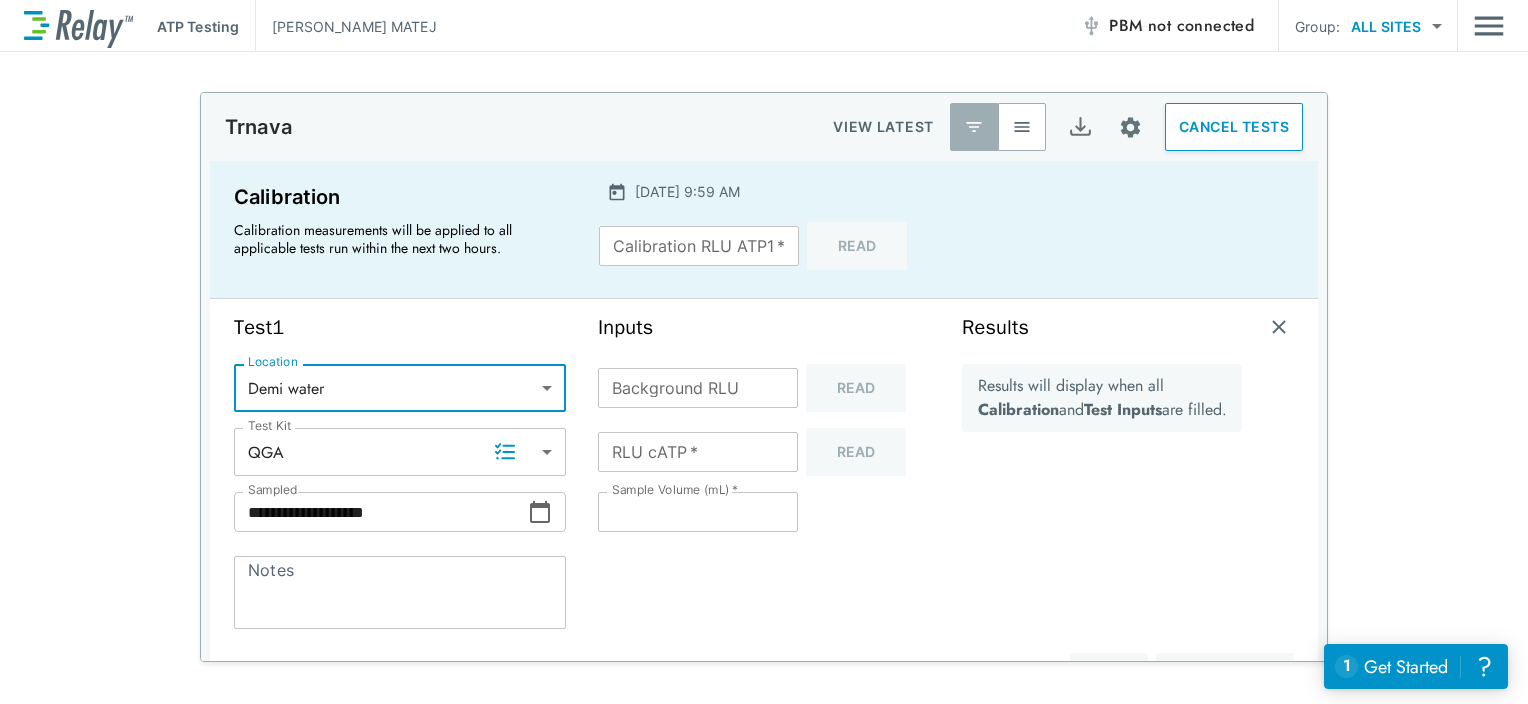 click on "Calibration RLU ATP1   *" at bounding box center (699, 246) 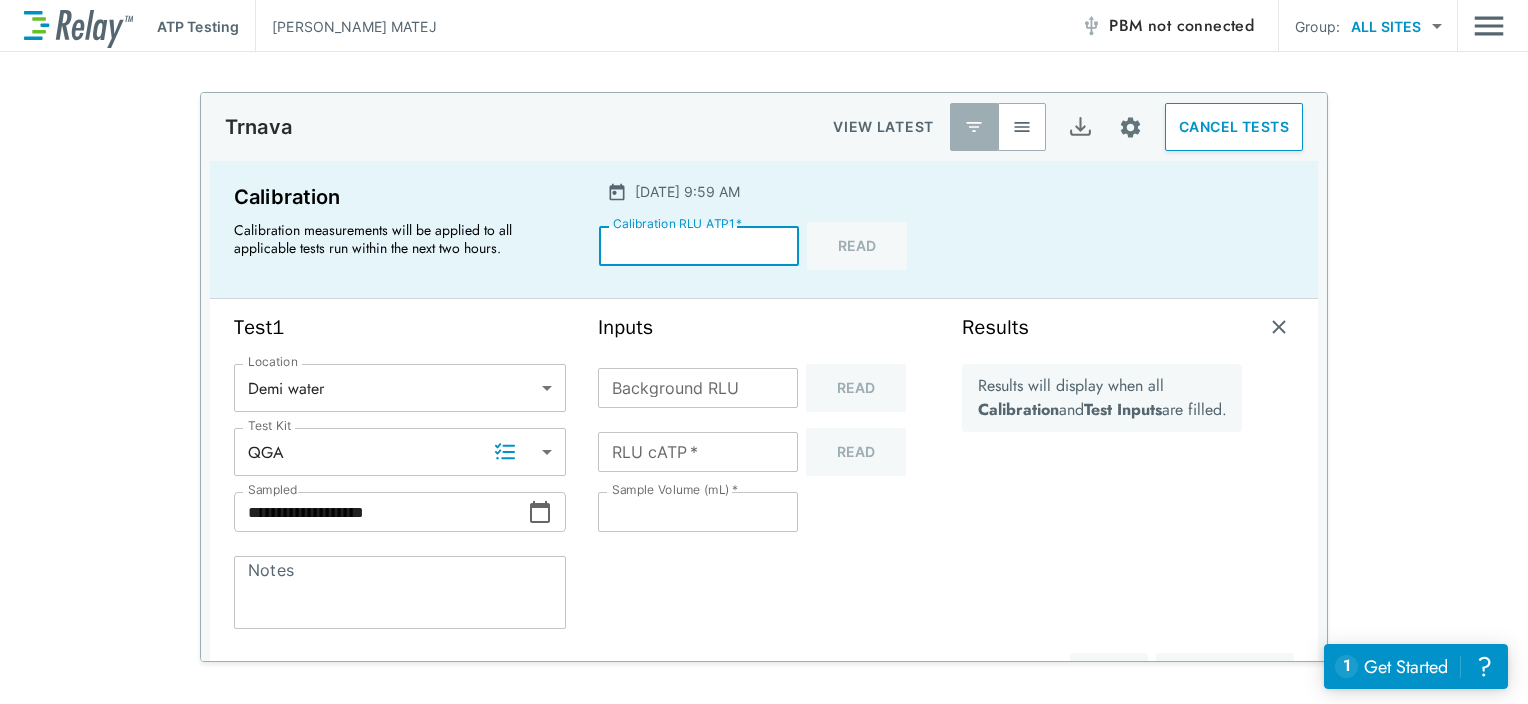 type on "*****" 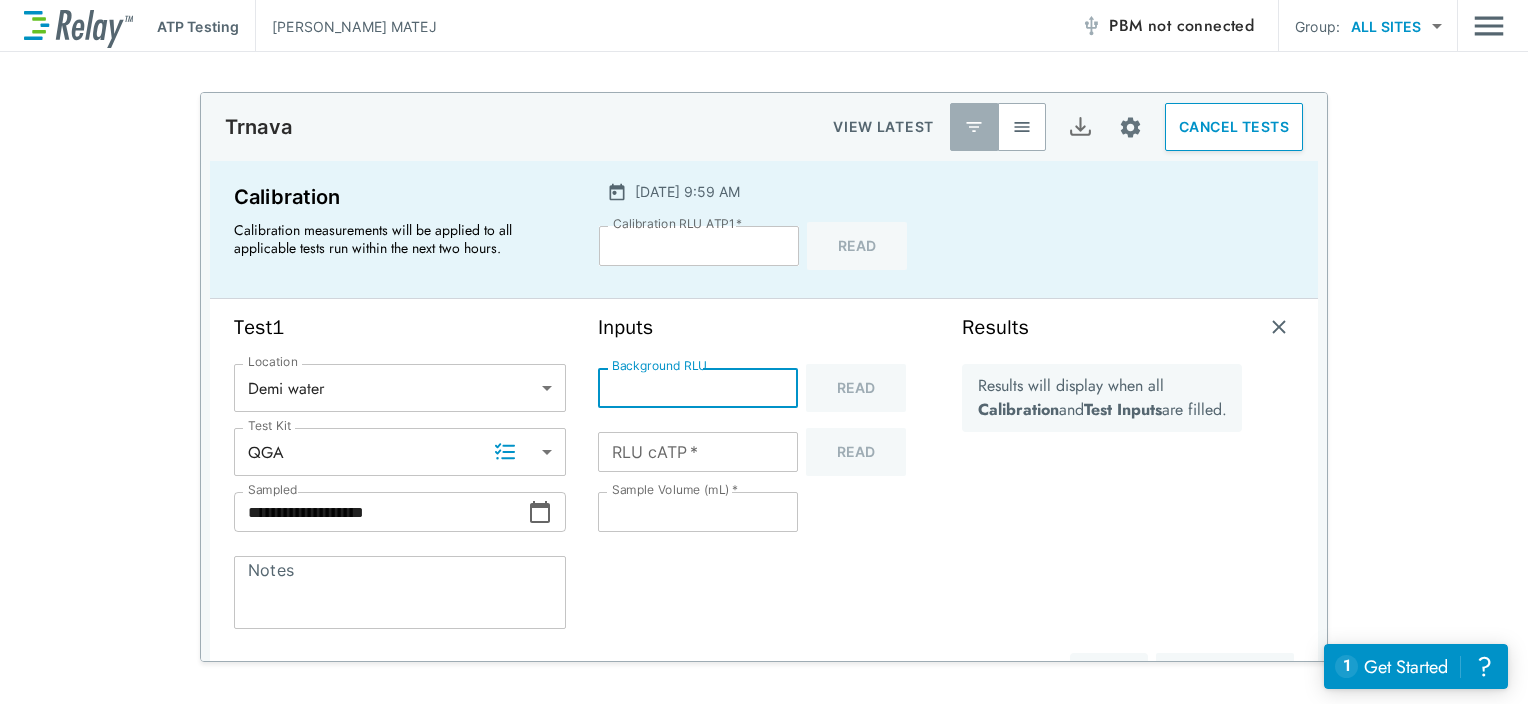 type on "*" 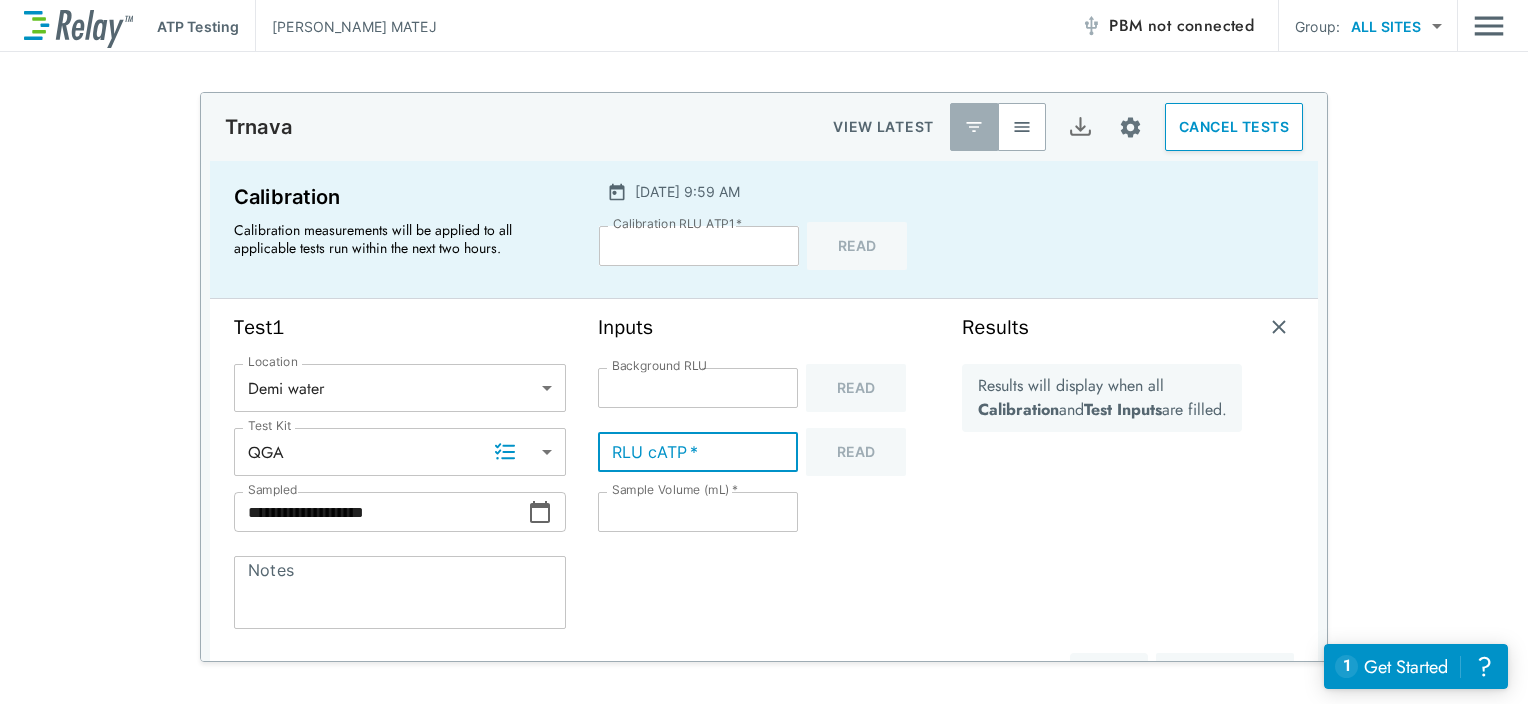click on "RLU cATP   *" at bounding box center [698, 452] 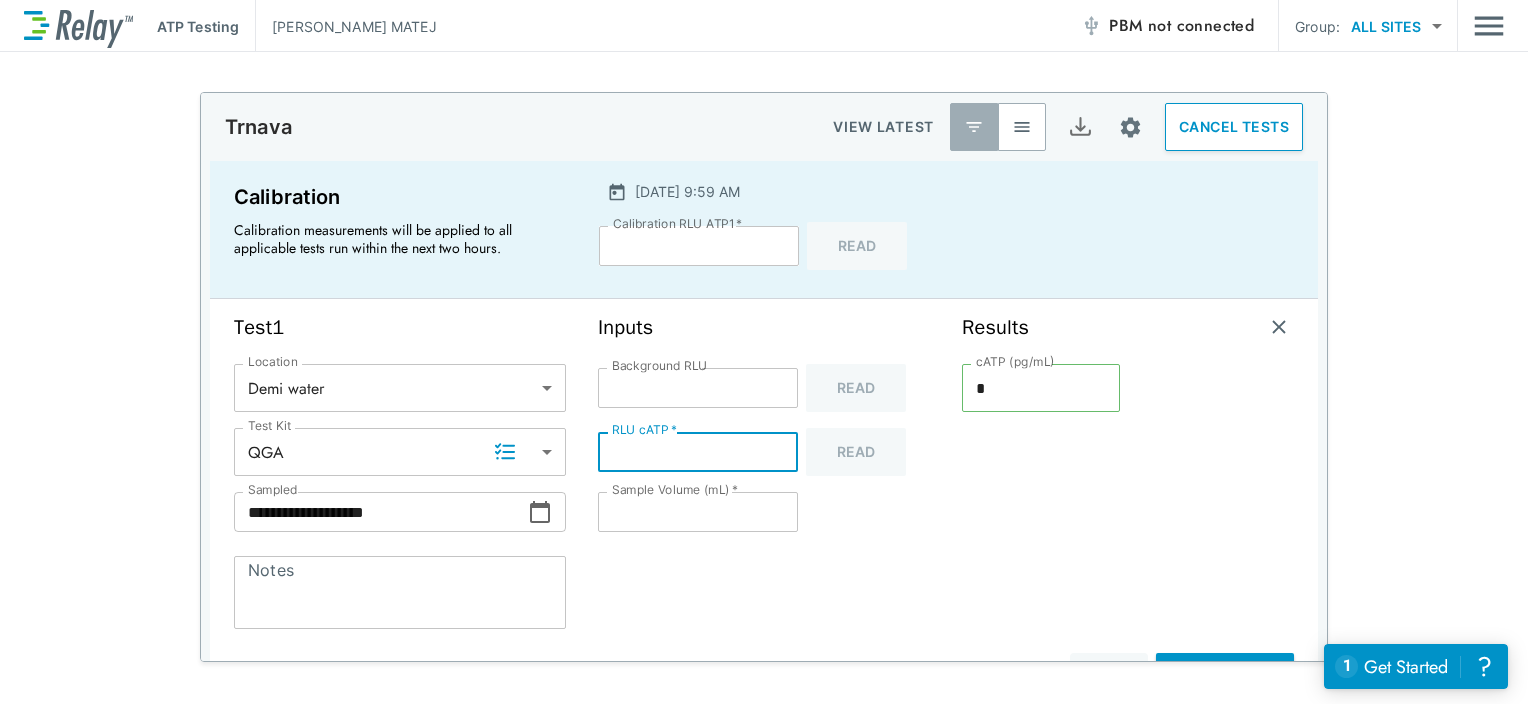 type on "**" 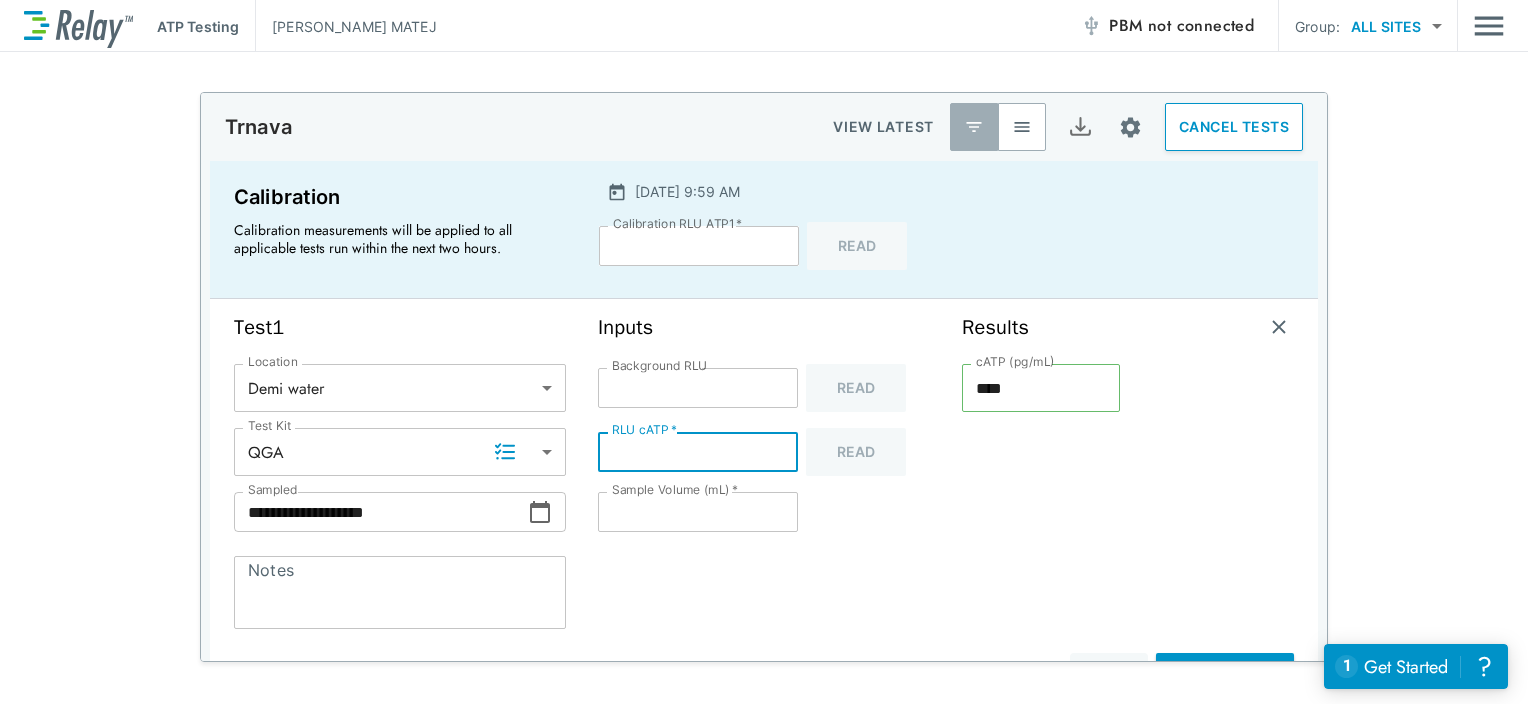 type on "***" 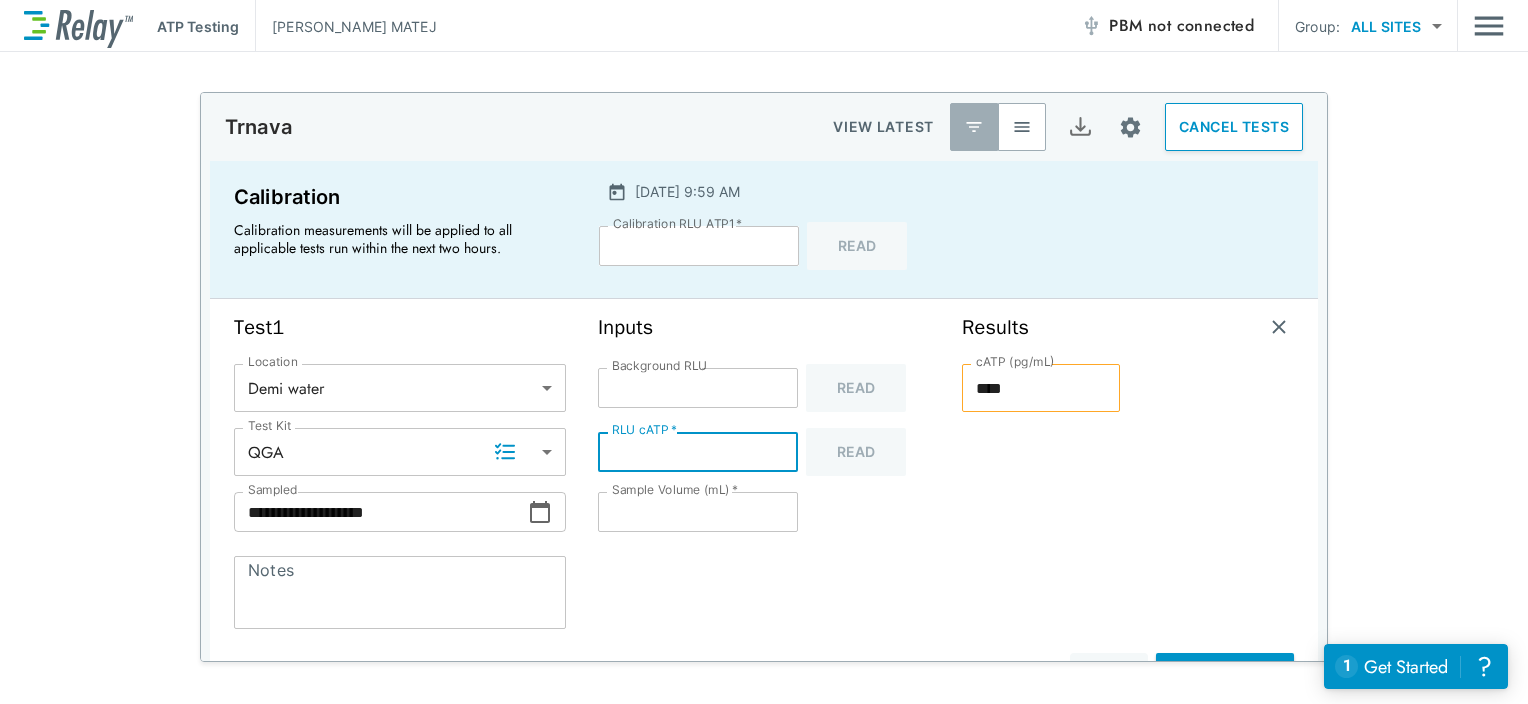 type on "***" 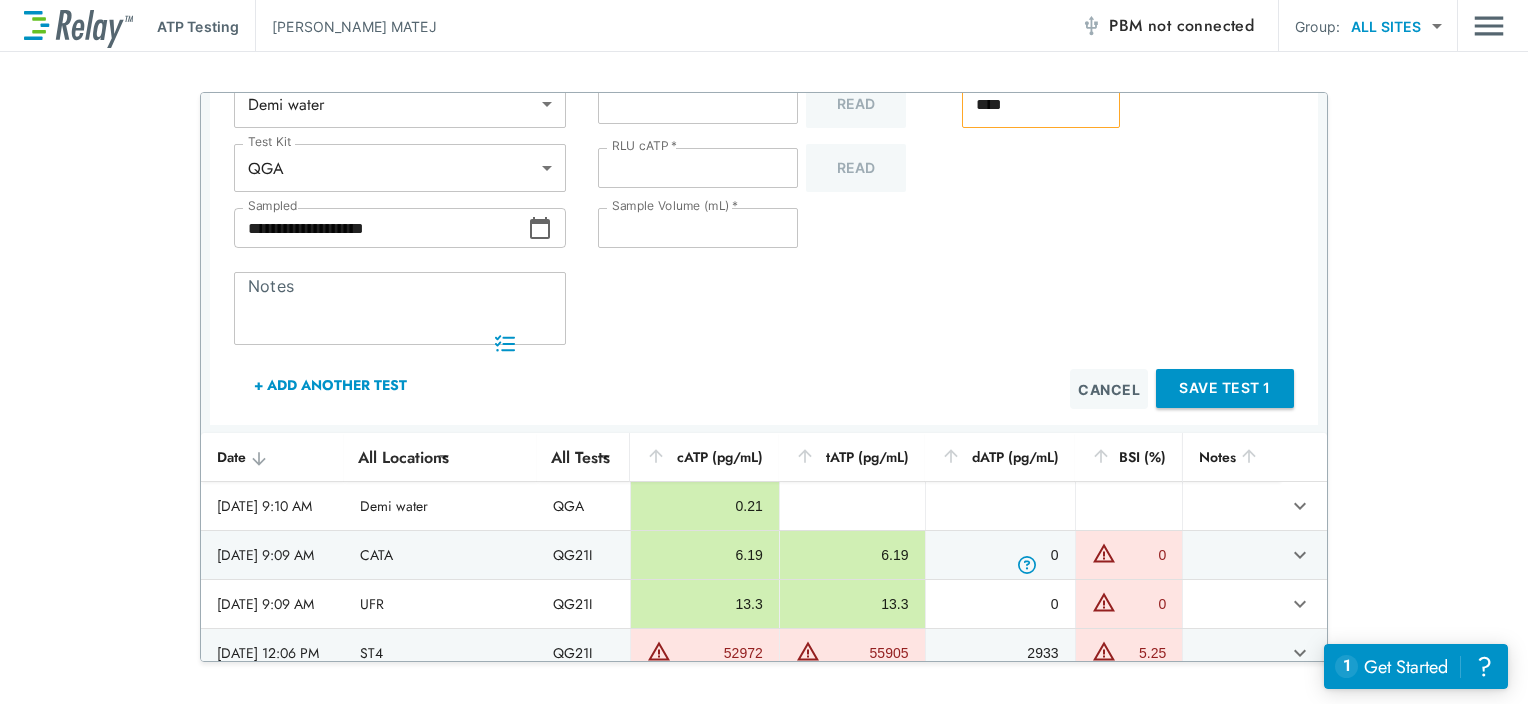 scroll, scrollTop: 300, scrollLeft: 0, axis: vertical 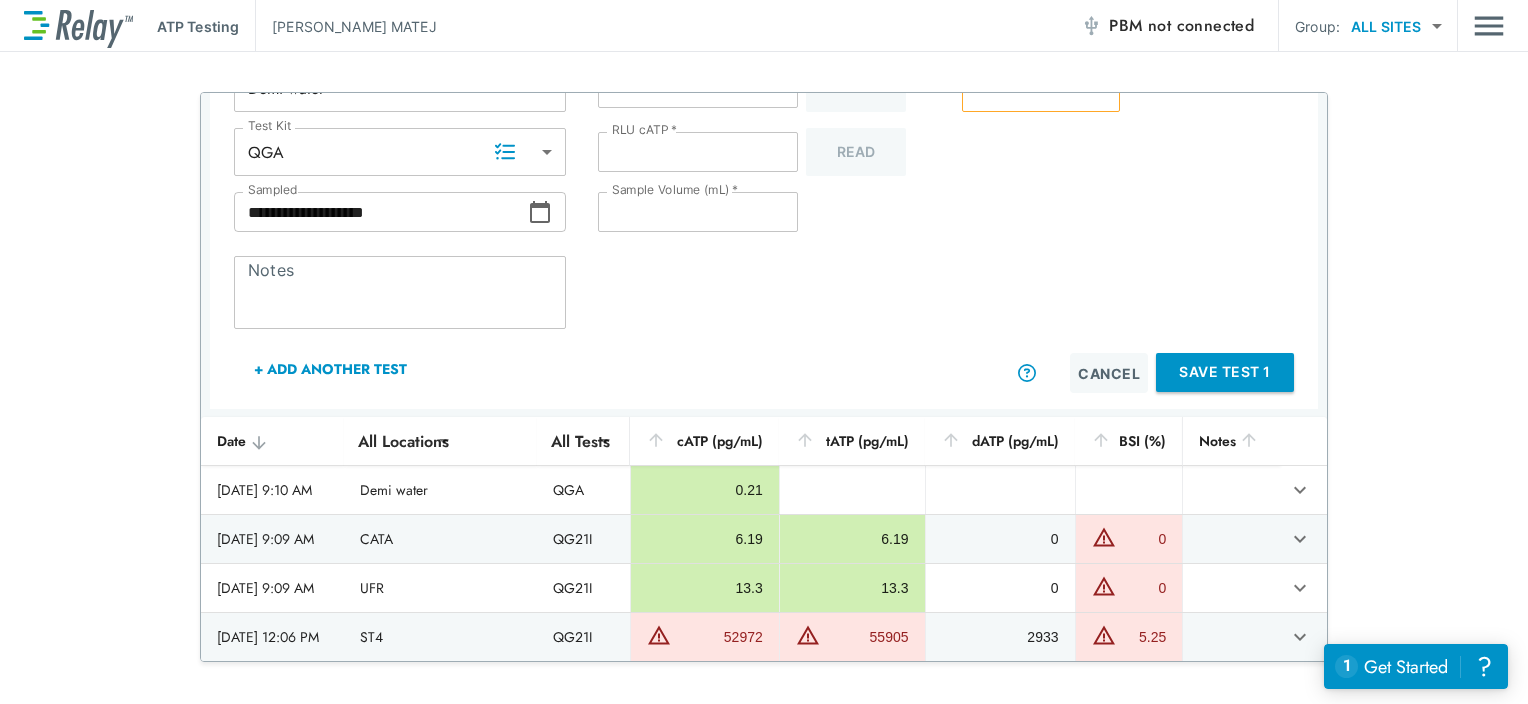 click on "Save Test 1" at bounding box center [1225, 372] 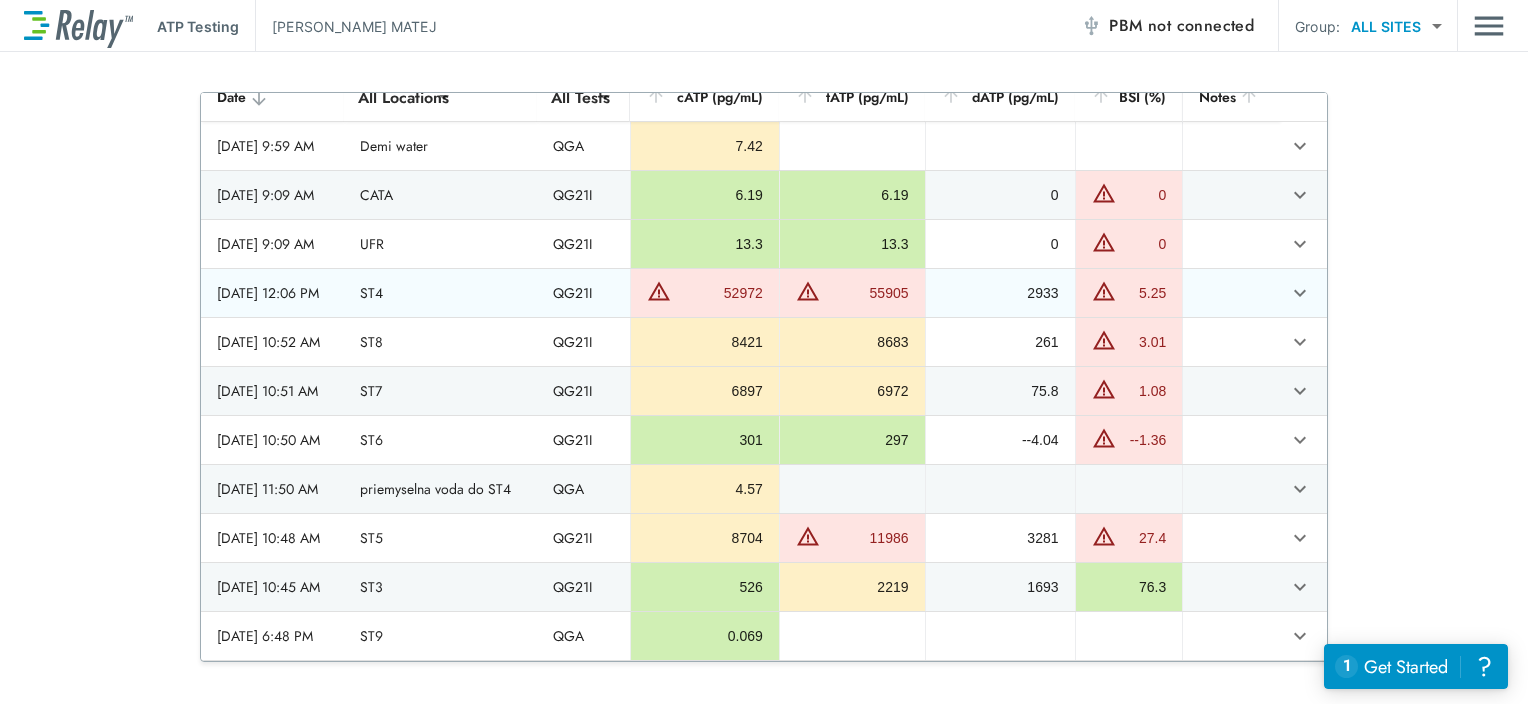 scroll, scrollTop: 0, scrollLeft: 0, axis: both 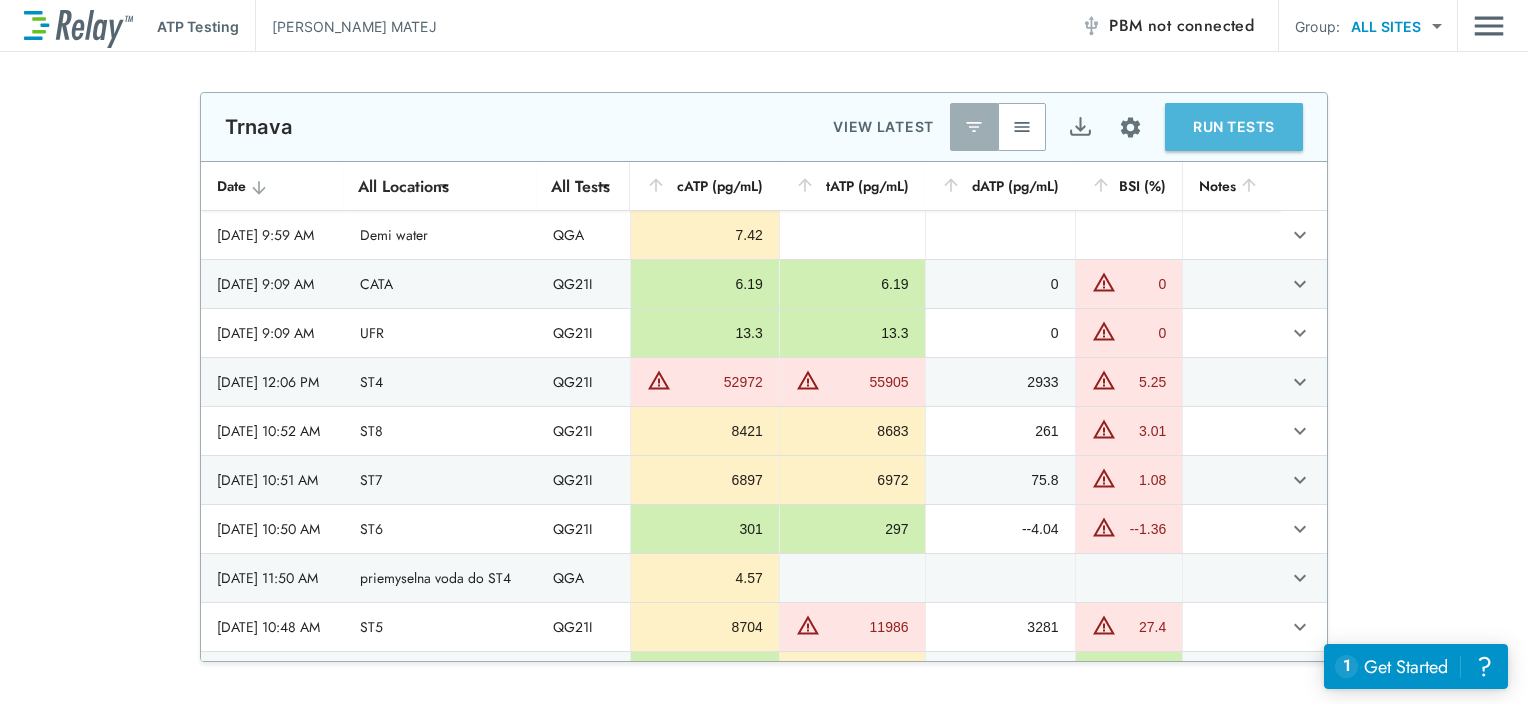 click on "RUN TESTS" at bounding box center [1234, 127] 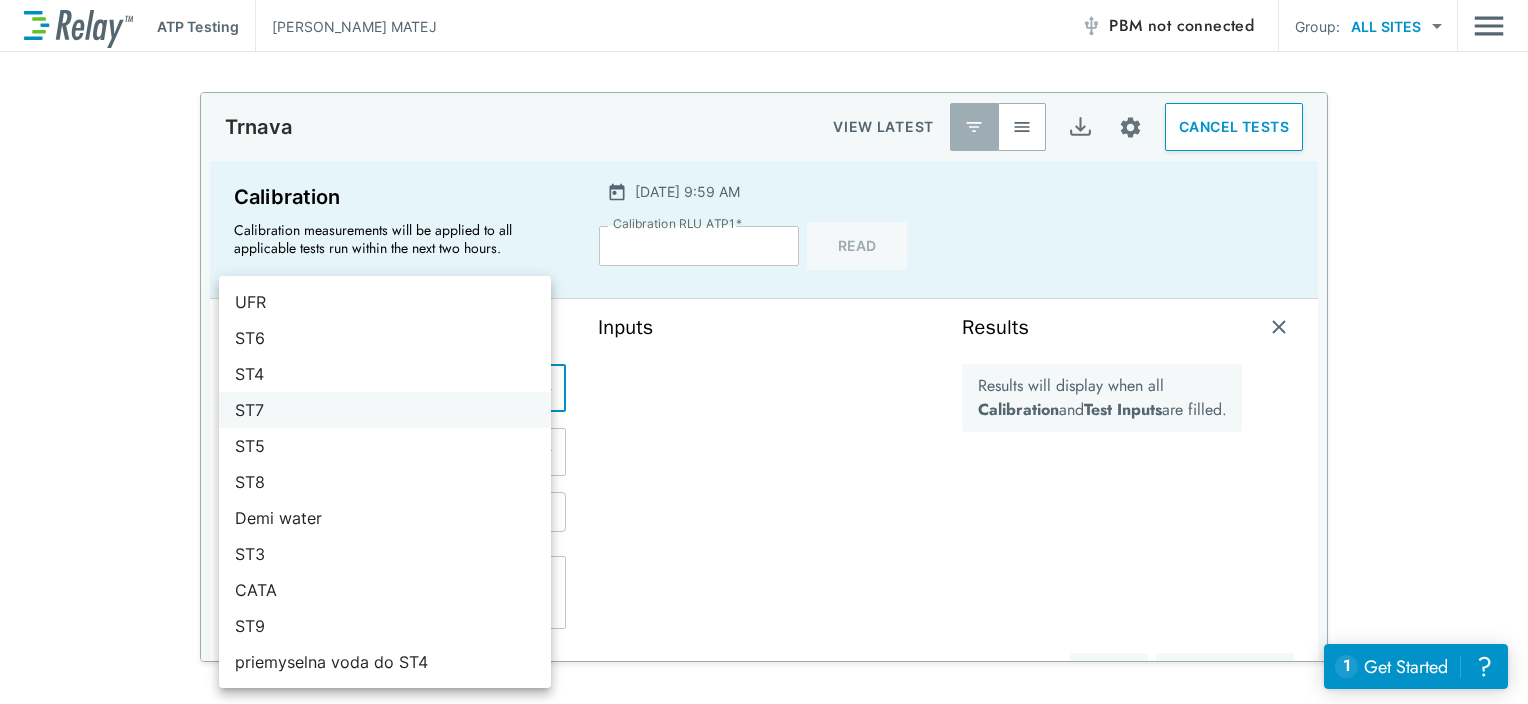 drag, startPoint x: 536, startPoint y: 380, endPoint x: 515, endPoint y: 409, distance: 35.805027 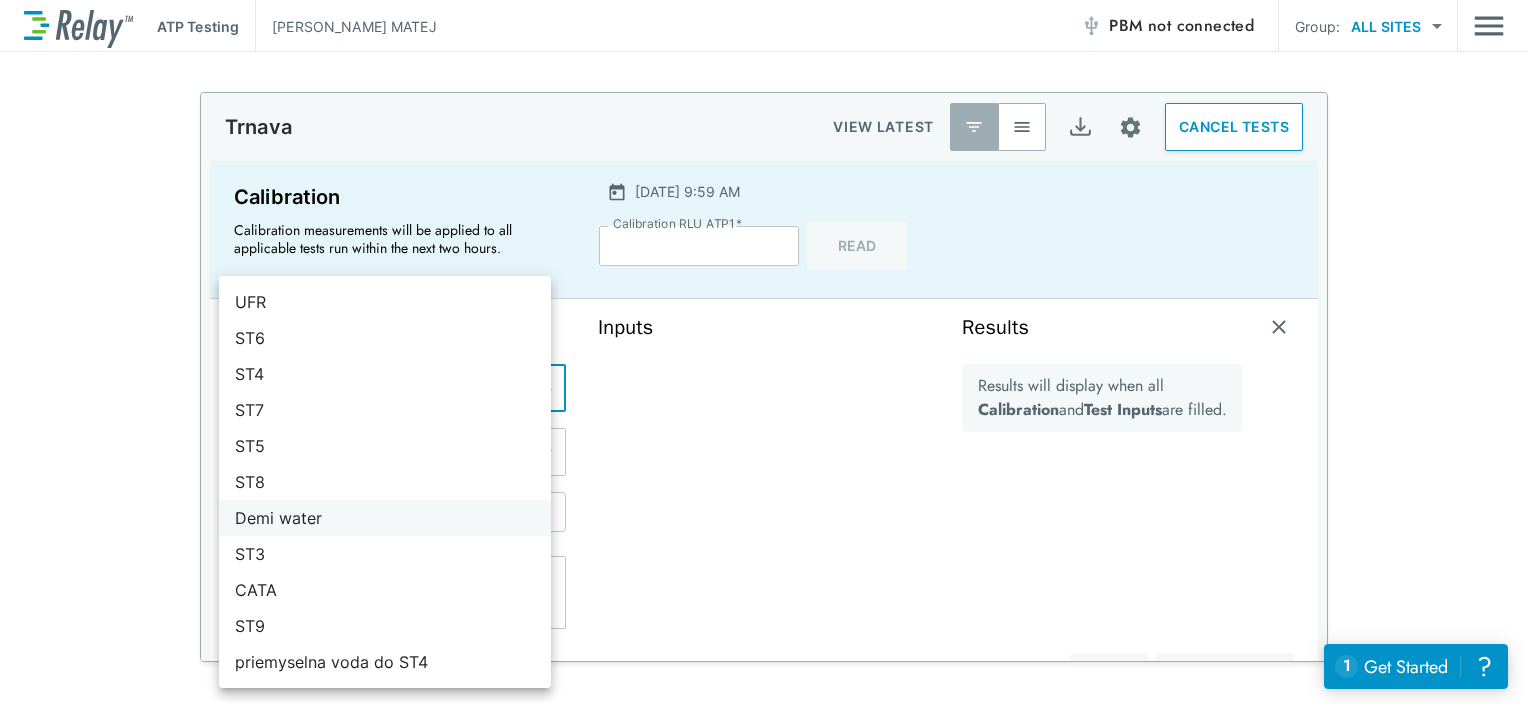 click on "Demi water" at bounding box center [385, 518] 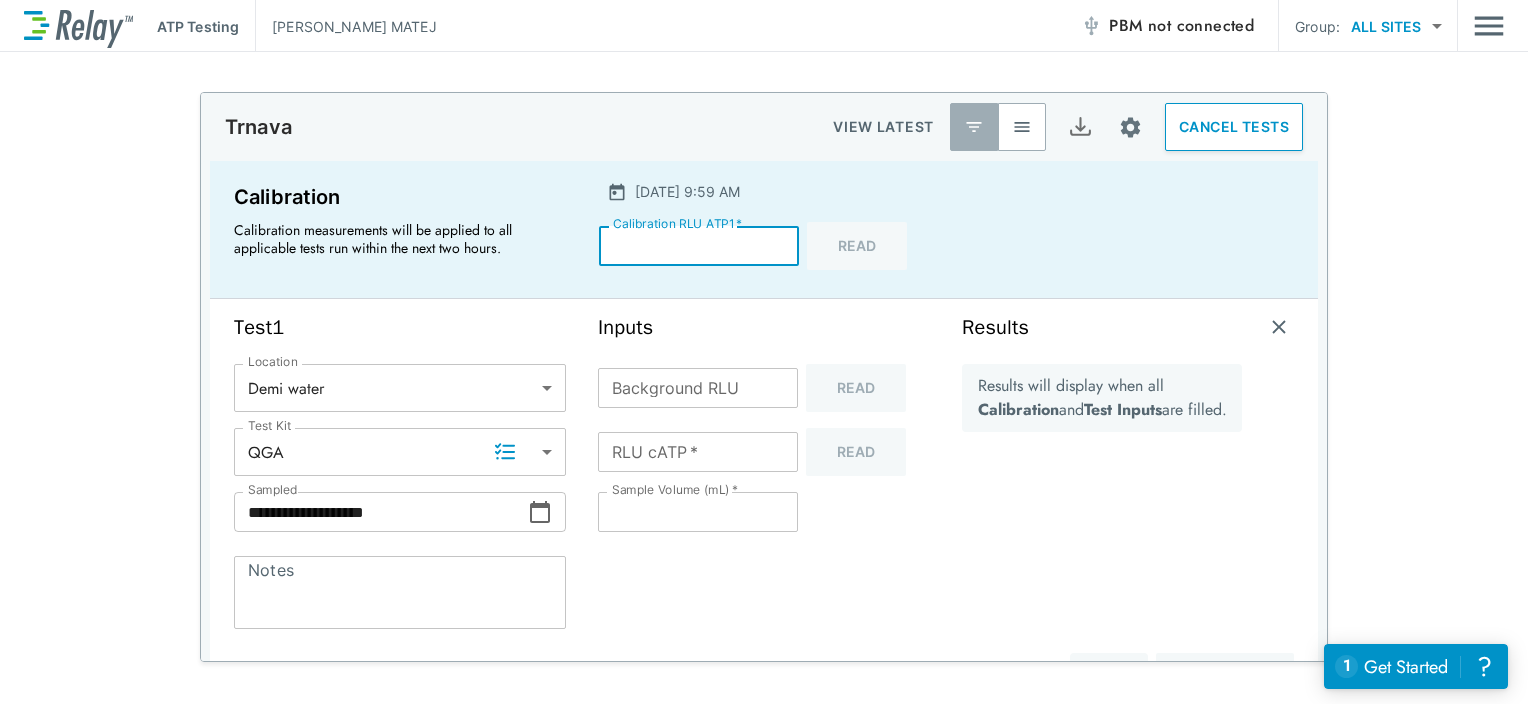 drag, startPoint x: 662, startPoint y: 248, endPoint x: 556, endPoint y: 239, distance: 106.381386 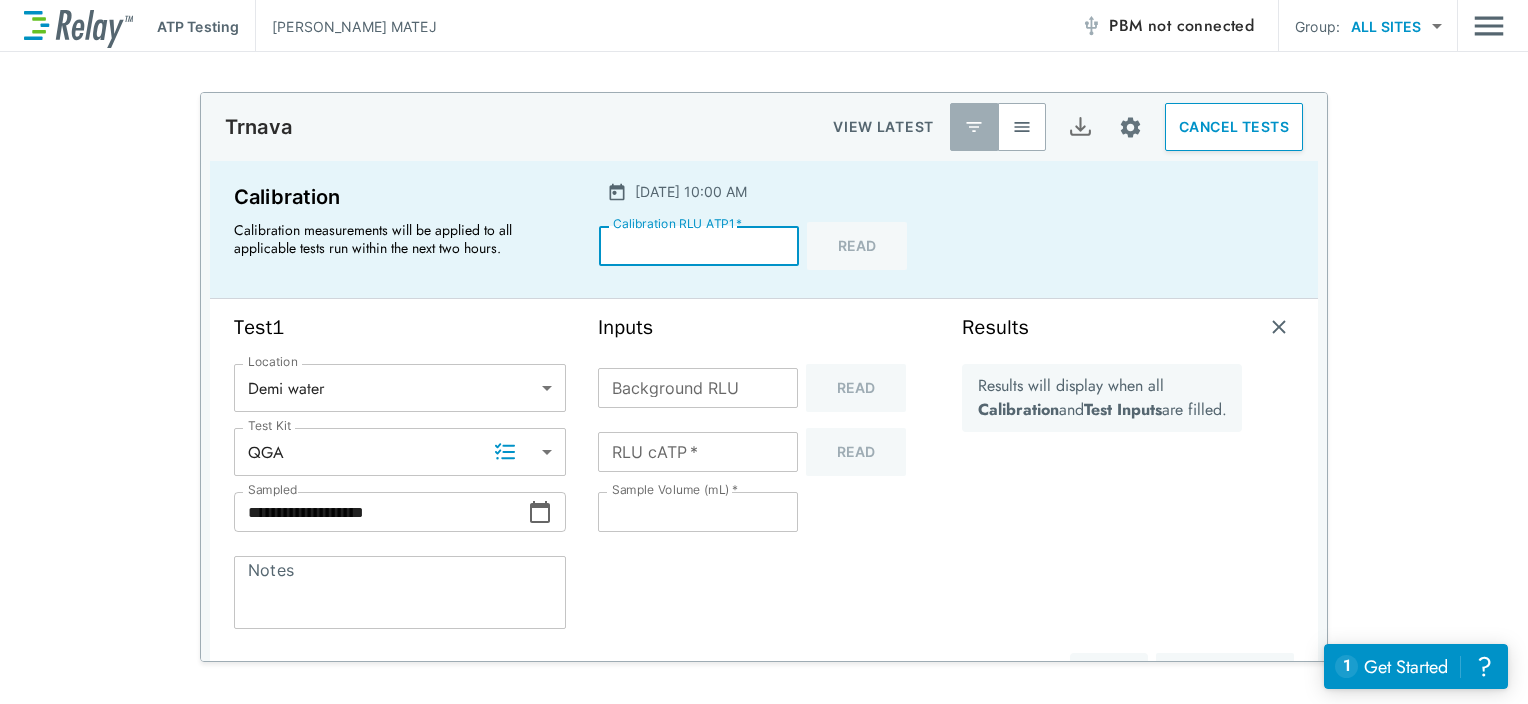 type on "****" 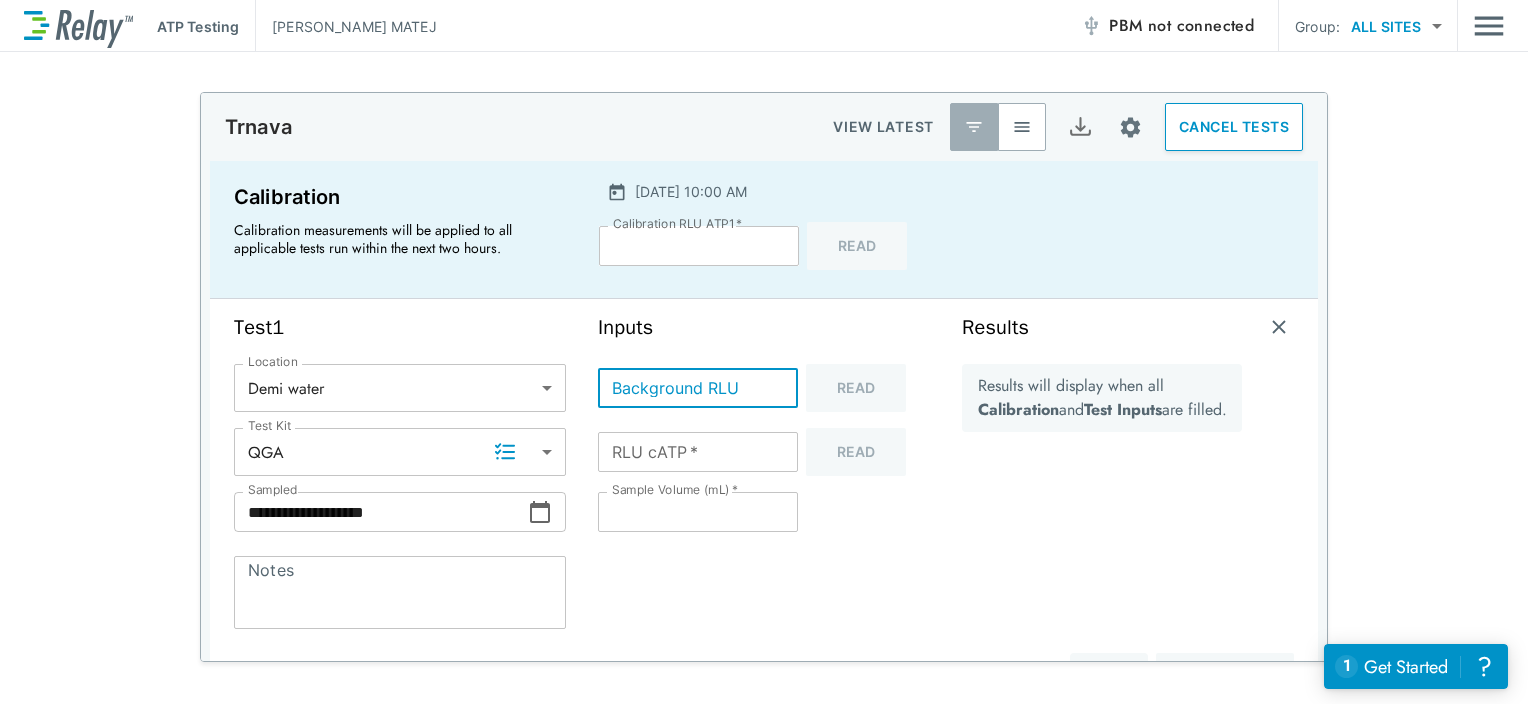 click on "Background RLU" at bounding box center (698, 388) 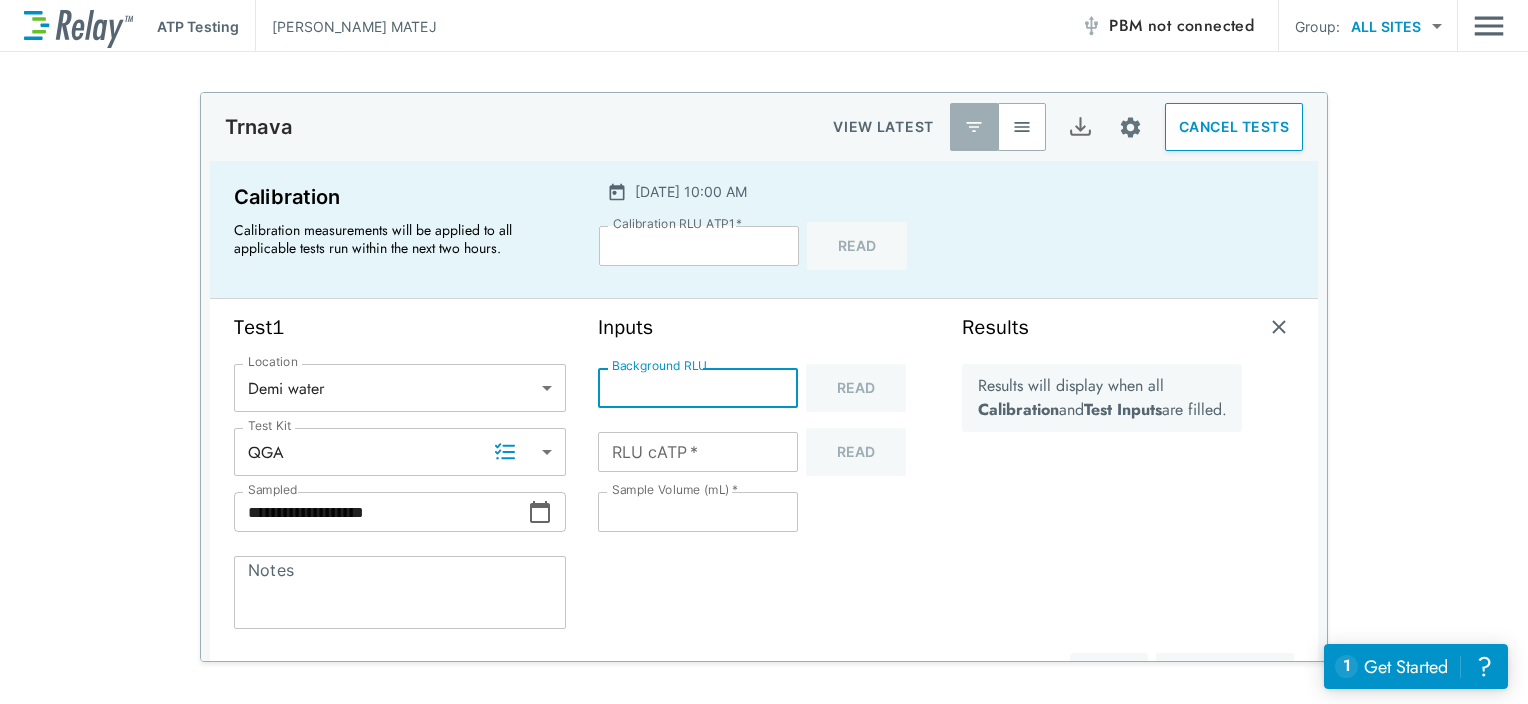 type on "**" 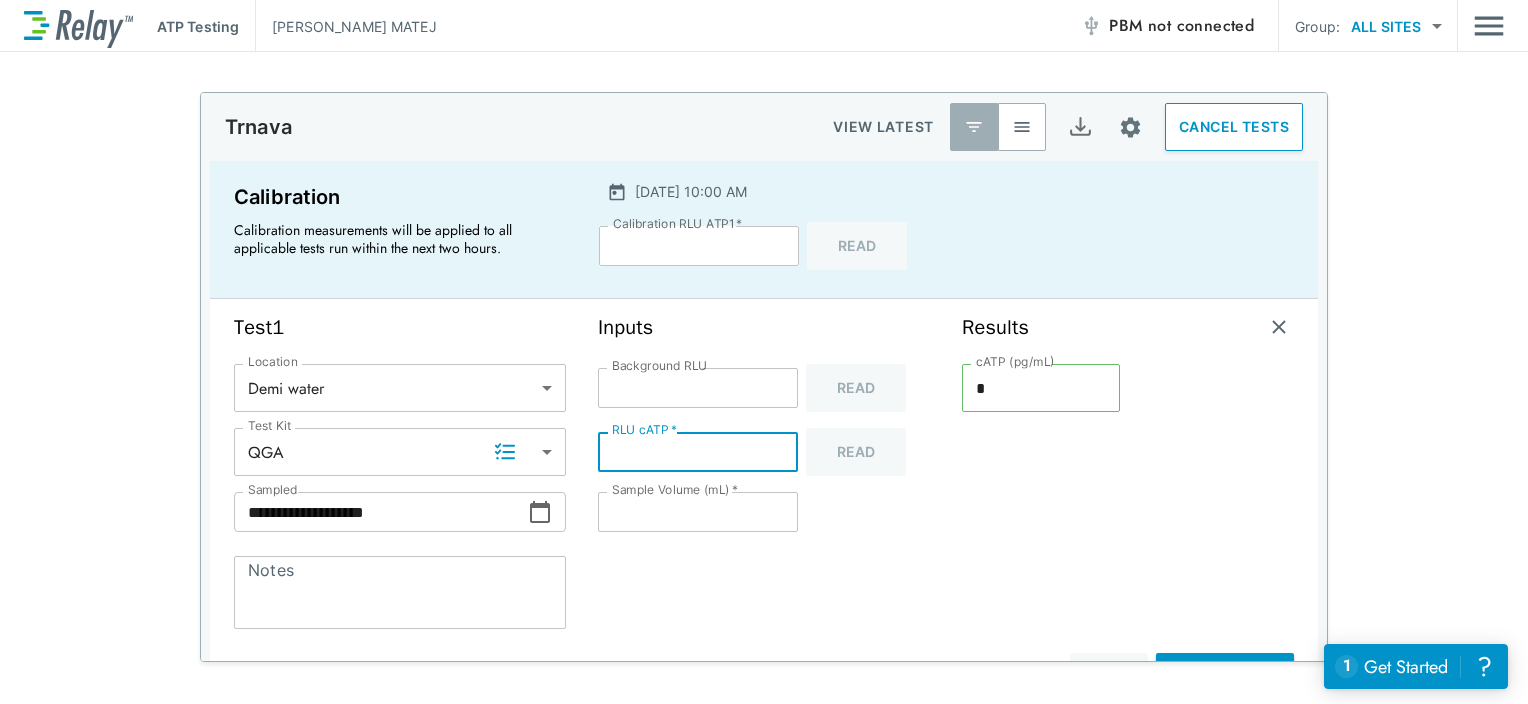 type on "**" 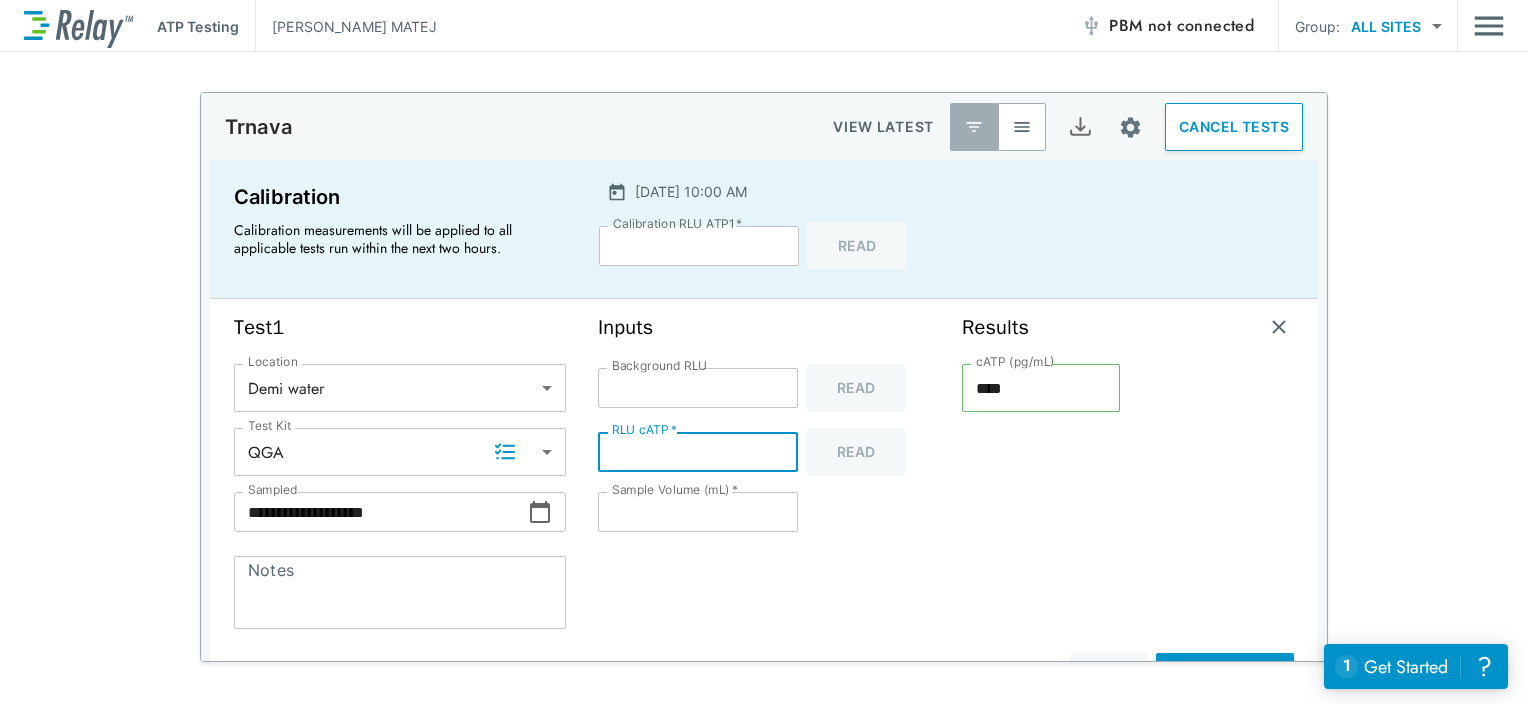 type on "*" 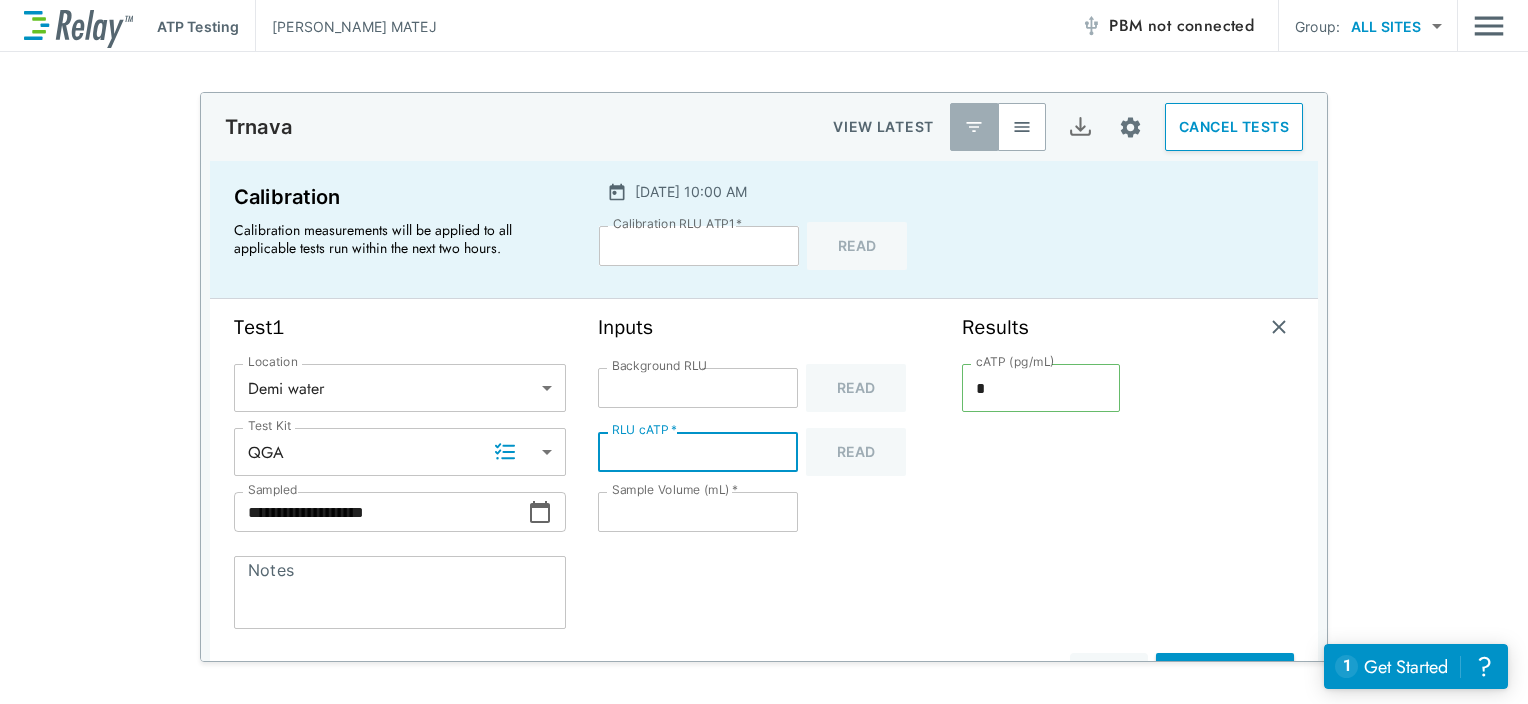 type on "**" 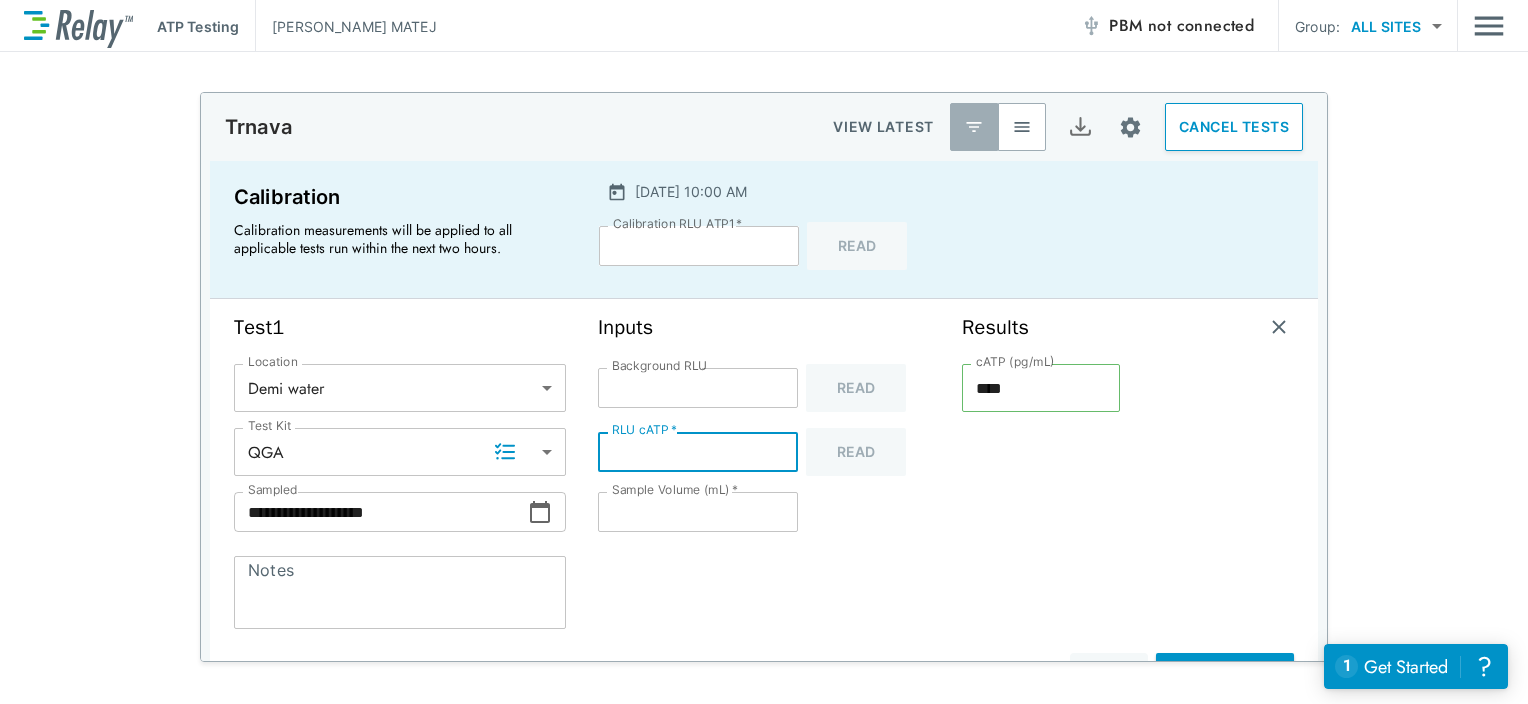 type on "***" 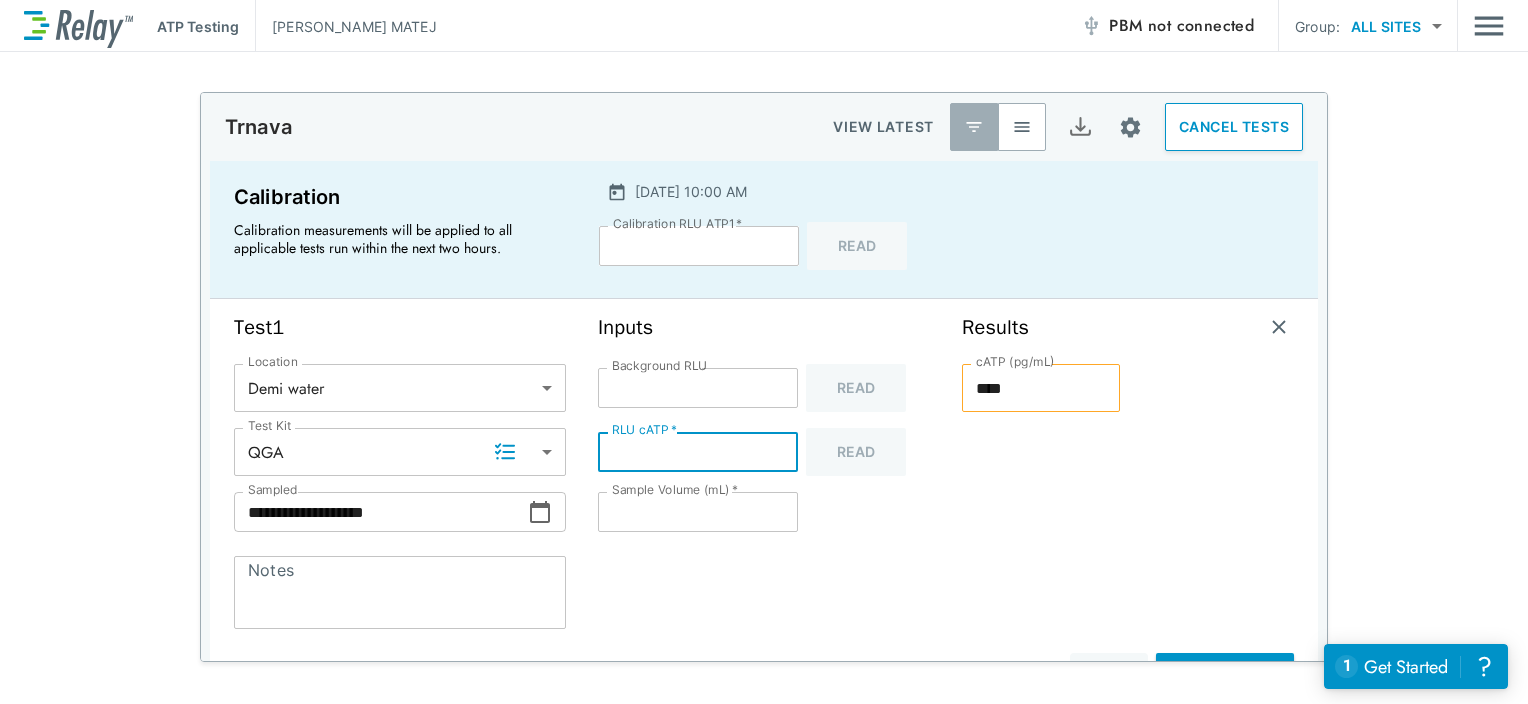 type on "***" 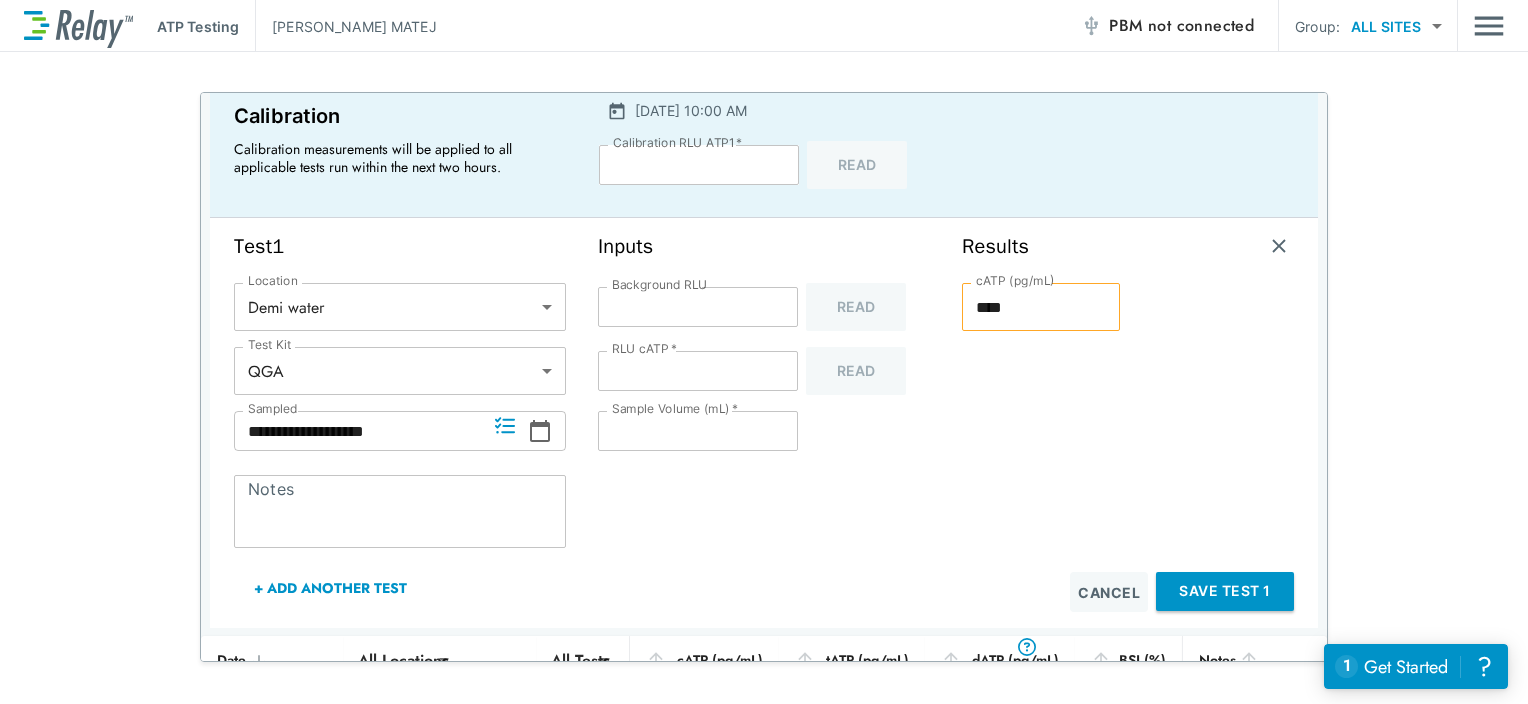 scroll, scrollTop: 100, scrollLeft: 0, axis: vertical 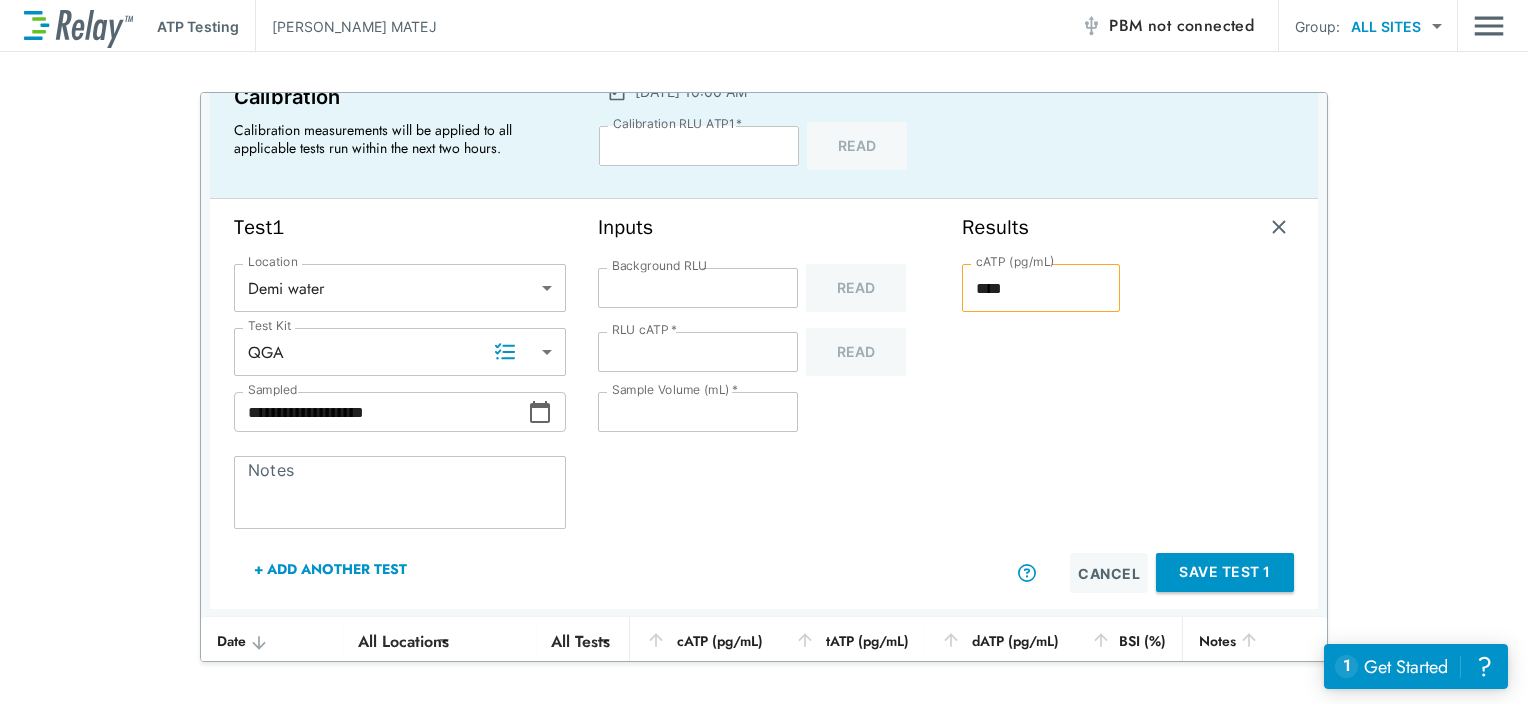 click on "Cancel" at bounding box center (1109, 573) 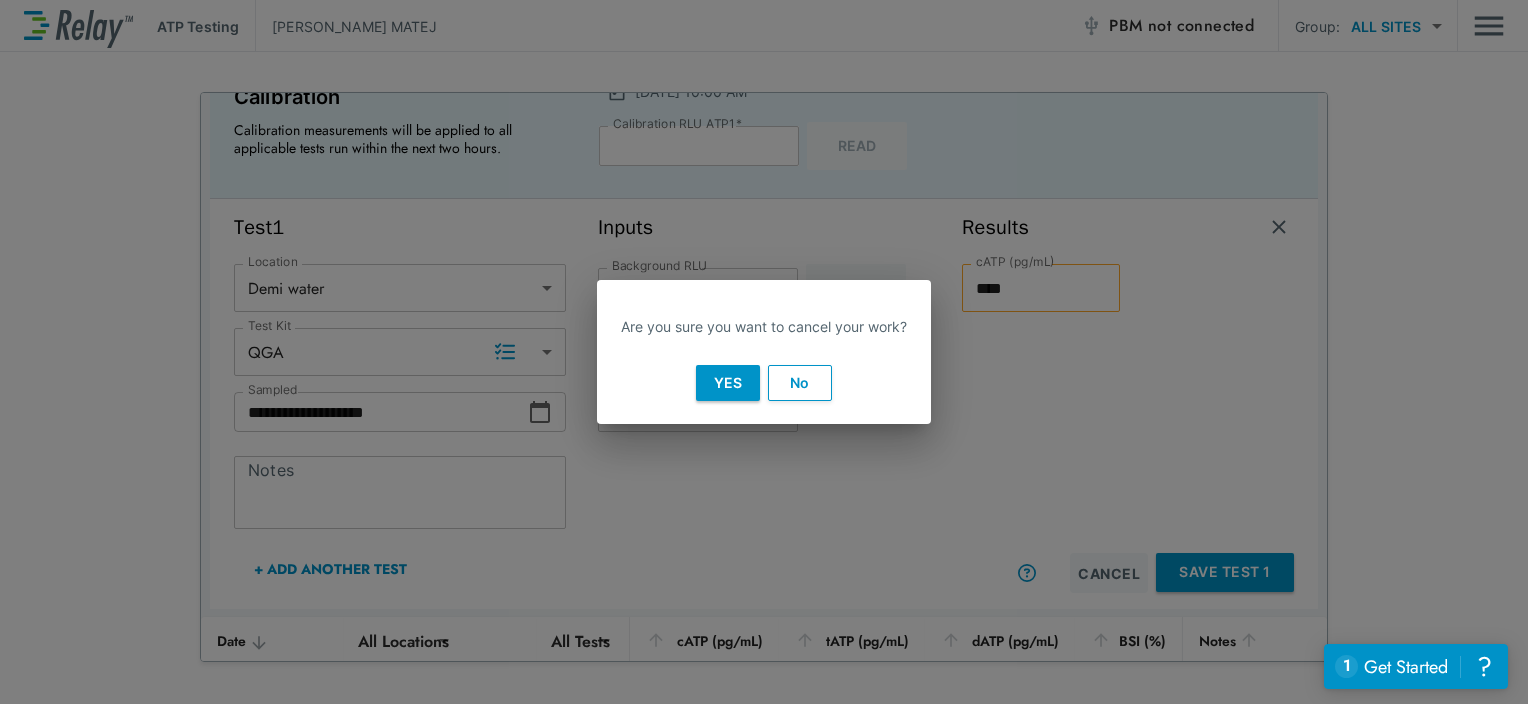 click on "Yes" at bounding box center (728, 383) 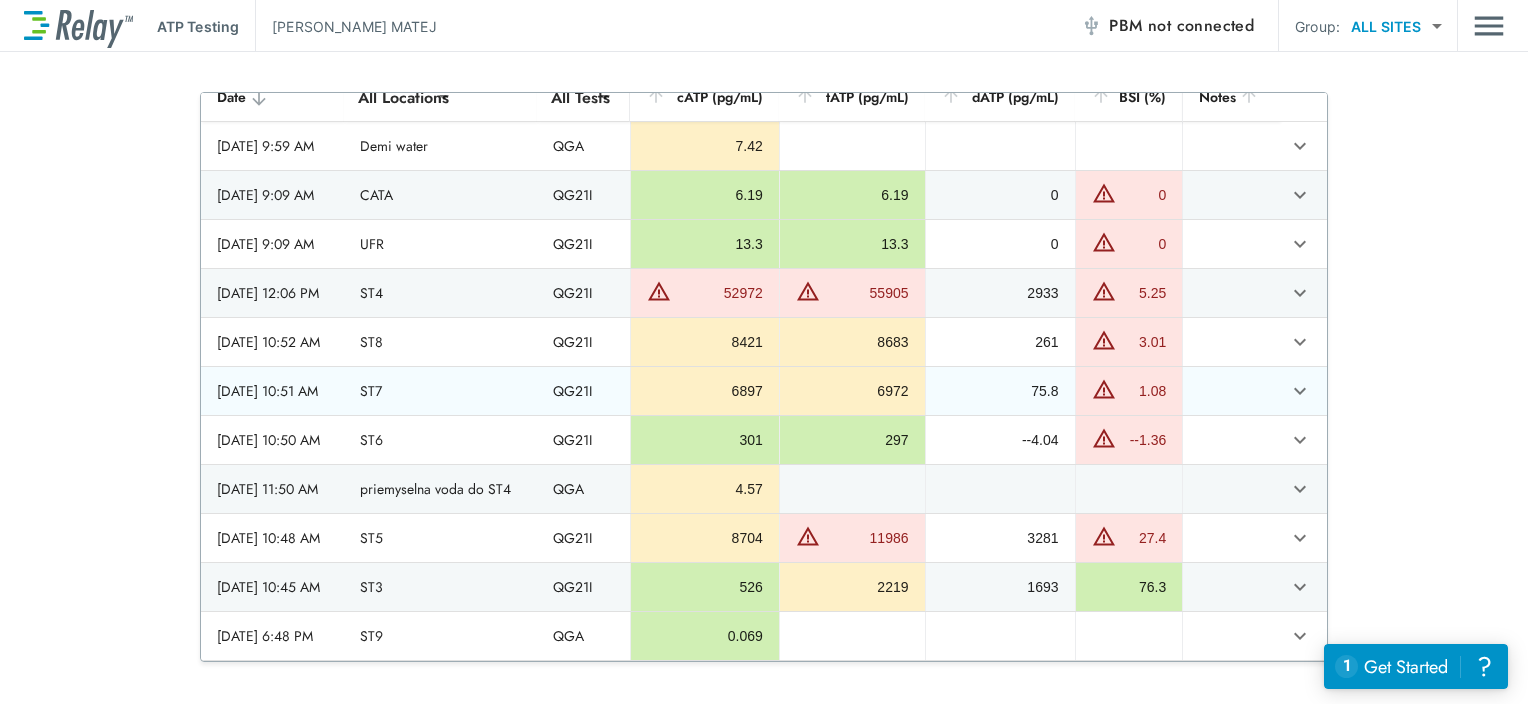 scroll, scrollTop: 0, scrollLeft: 0, axis: both 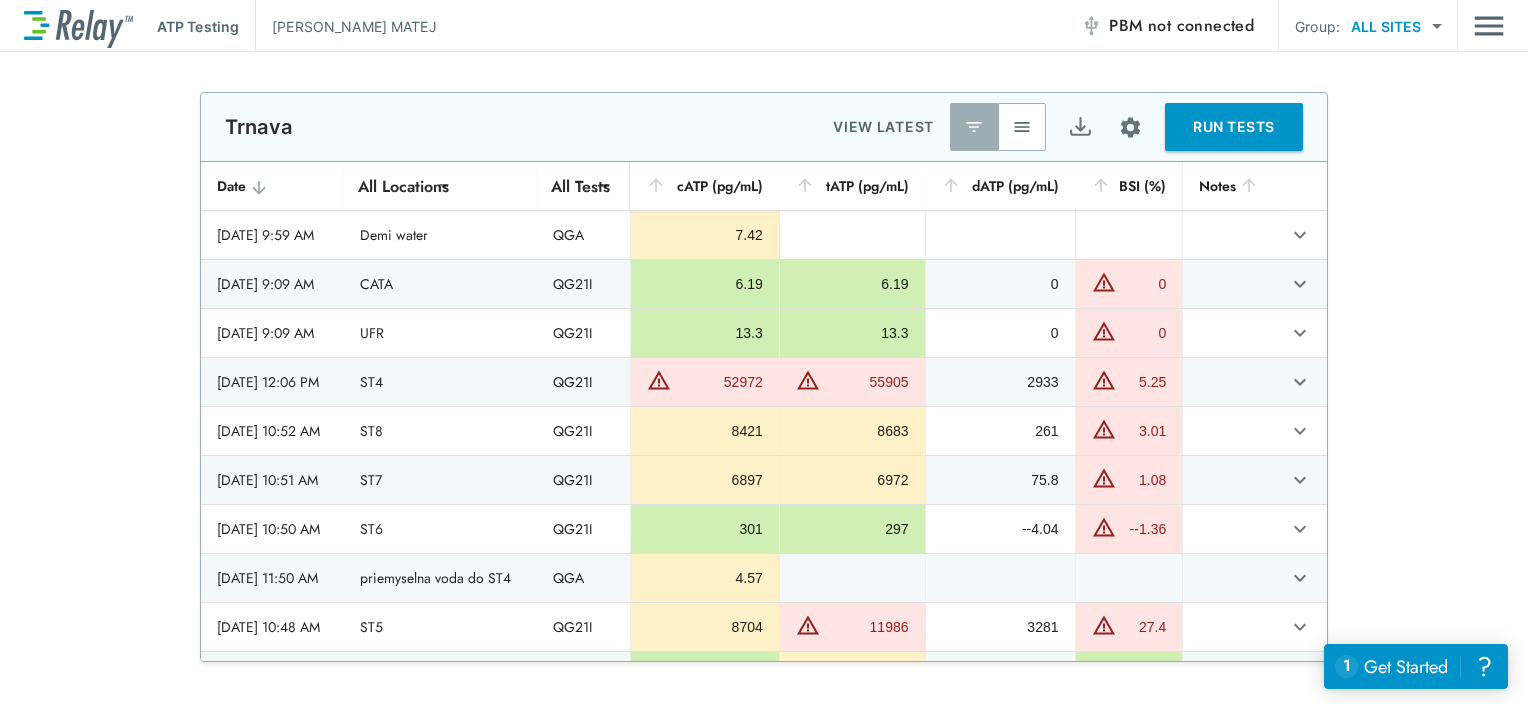 click on "RUN TESTS" at bounding box center [1234, 127] 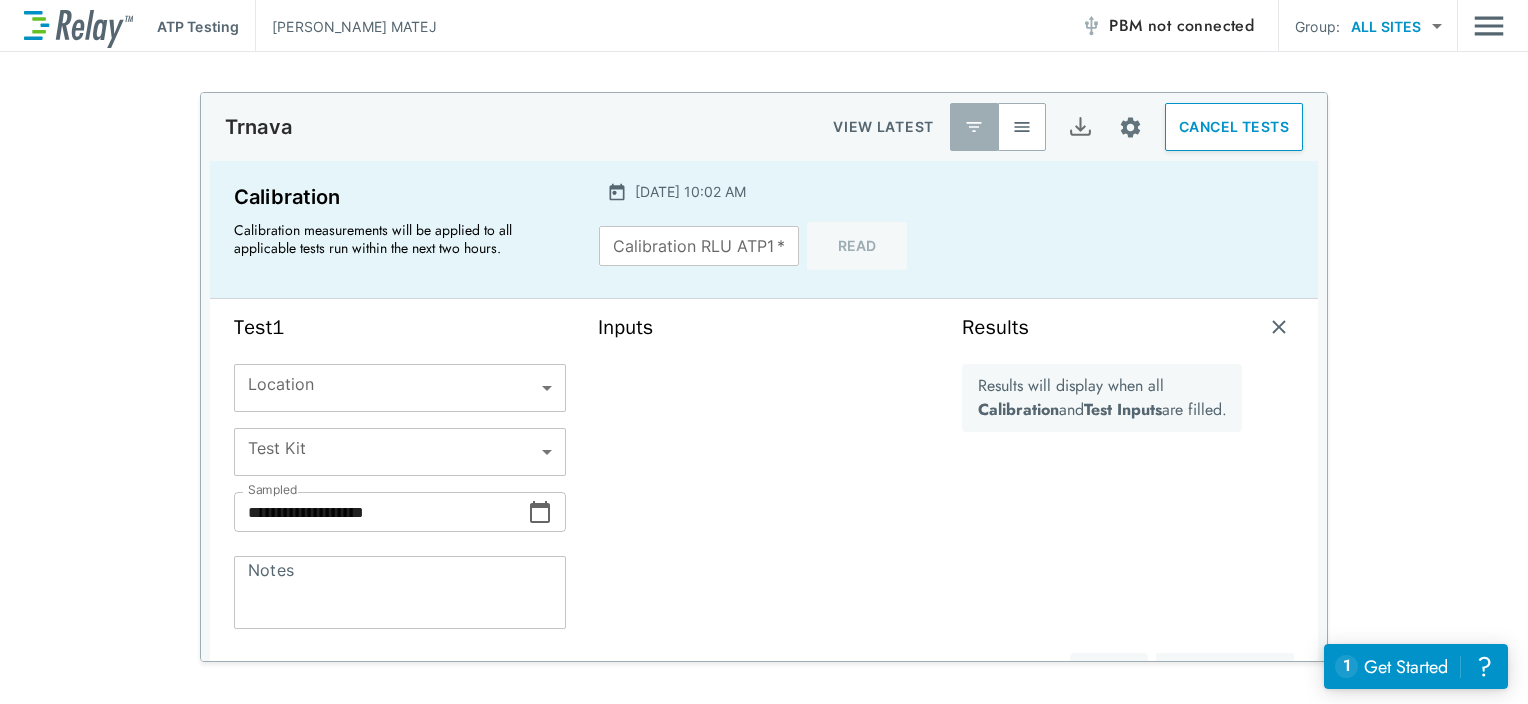 type on "****" 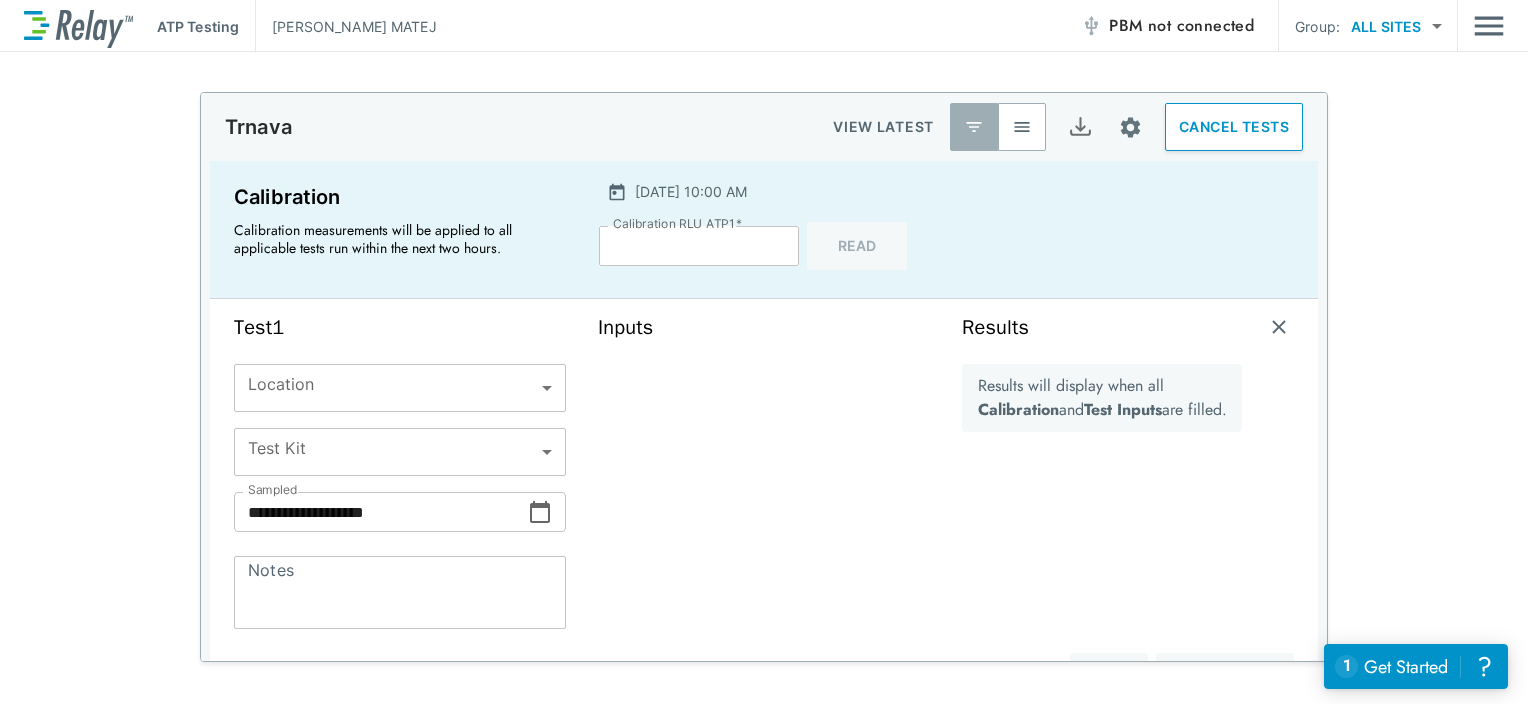 click on "**********" at bounding box center (764, 352) 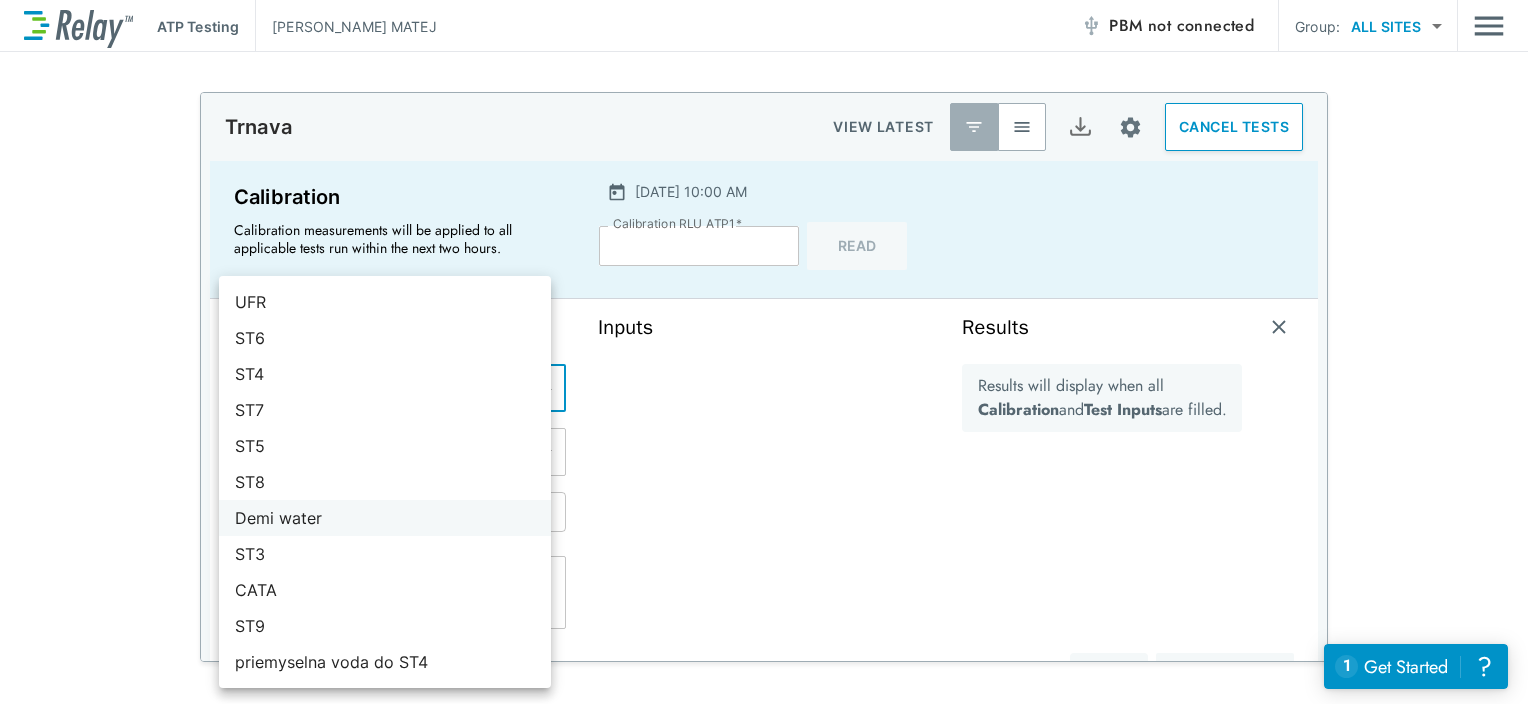 click on "Demi water" at bounding box center (385, 518) 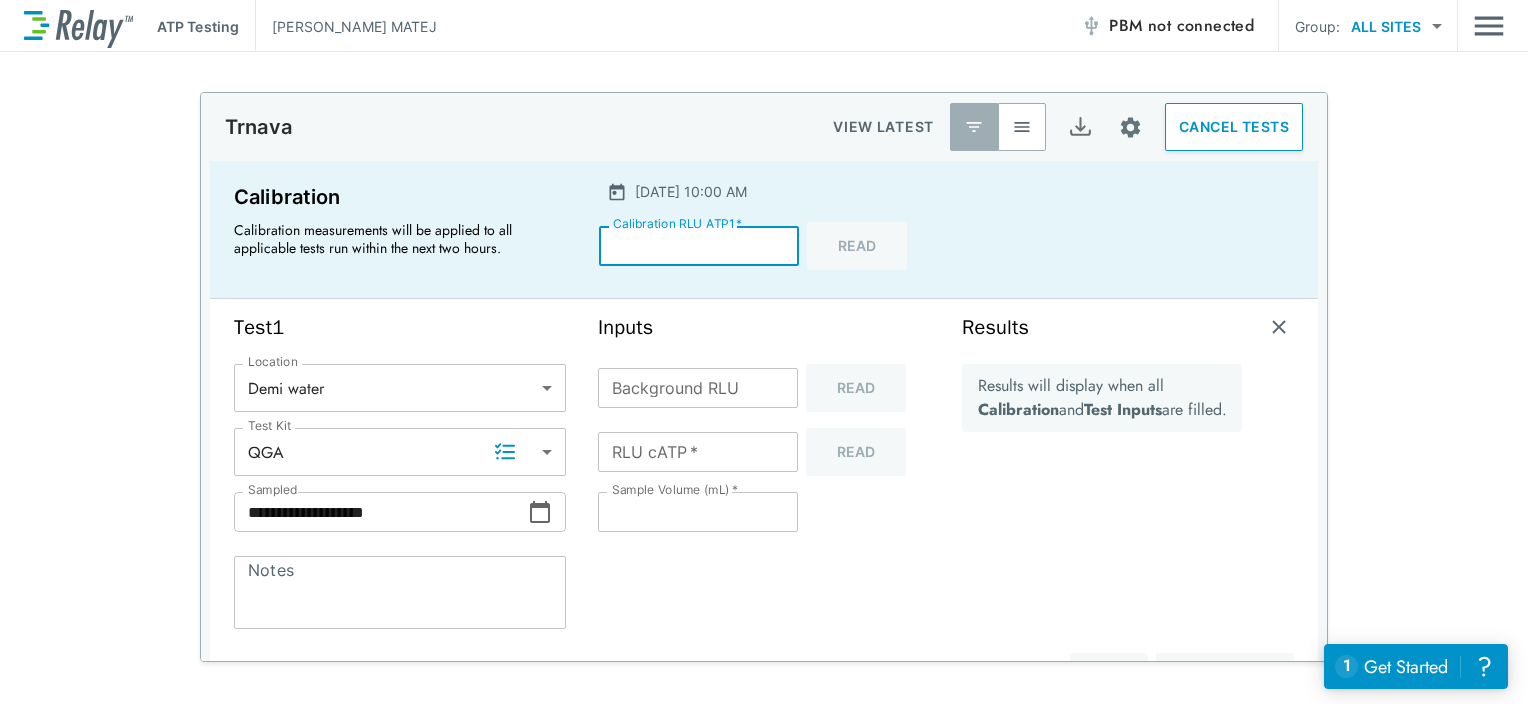 drag, startPoint x: 665, startPoint y: 244, endPoint x: 561, endPoint y: 248, distance: 104.0769 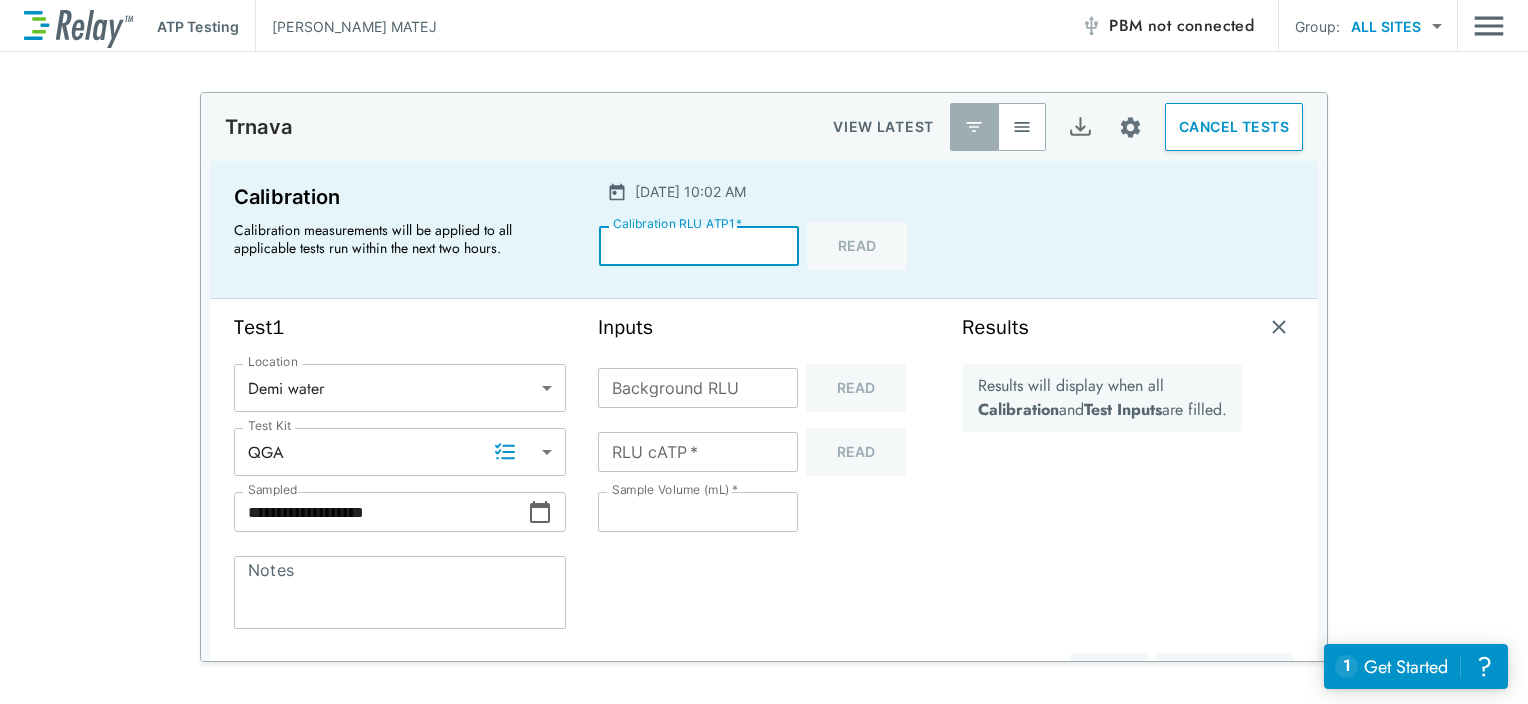 type on "****" 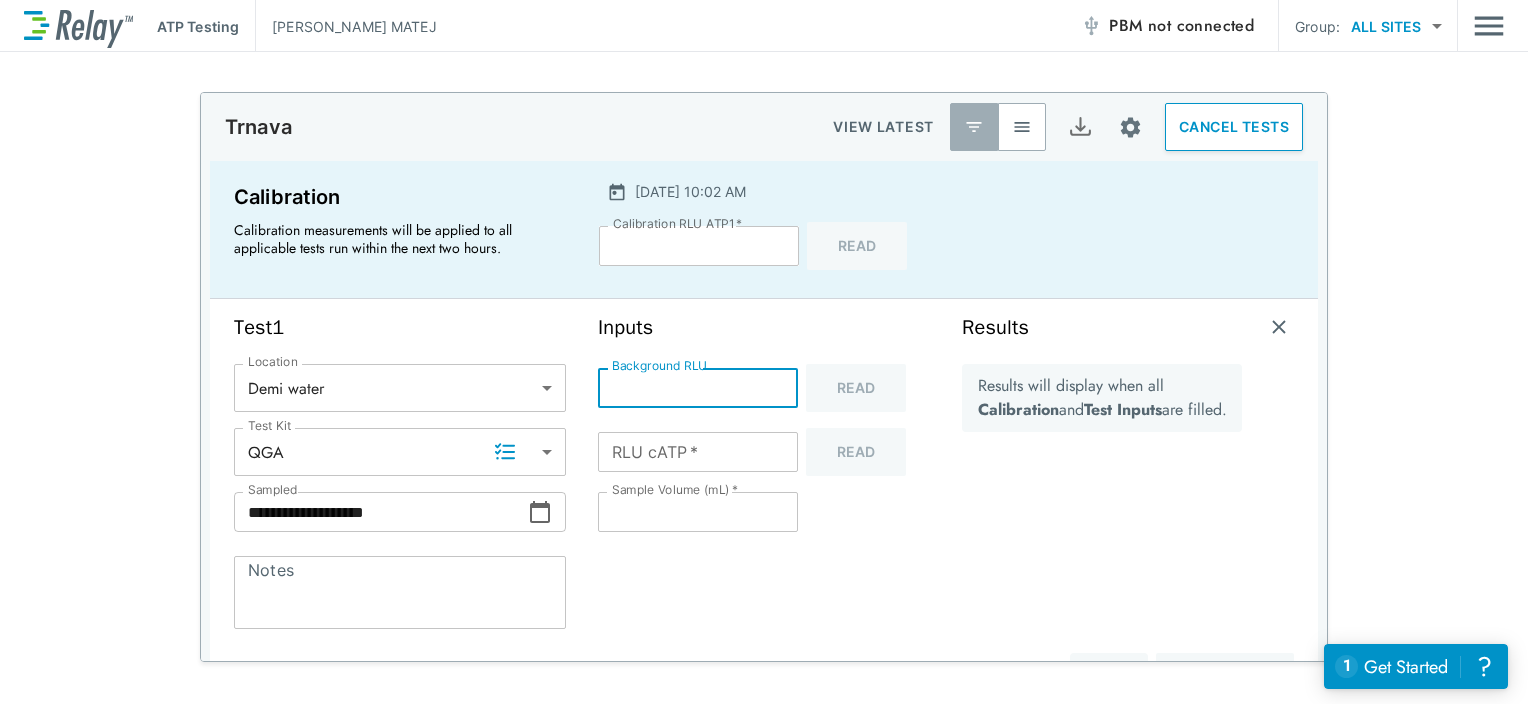 type on "**" 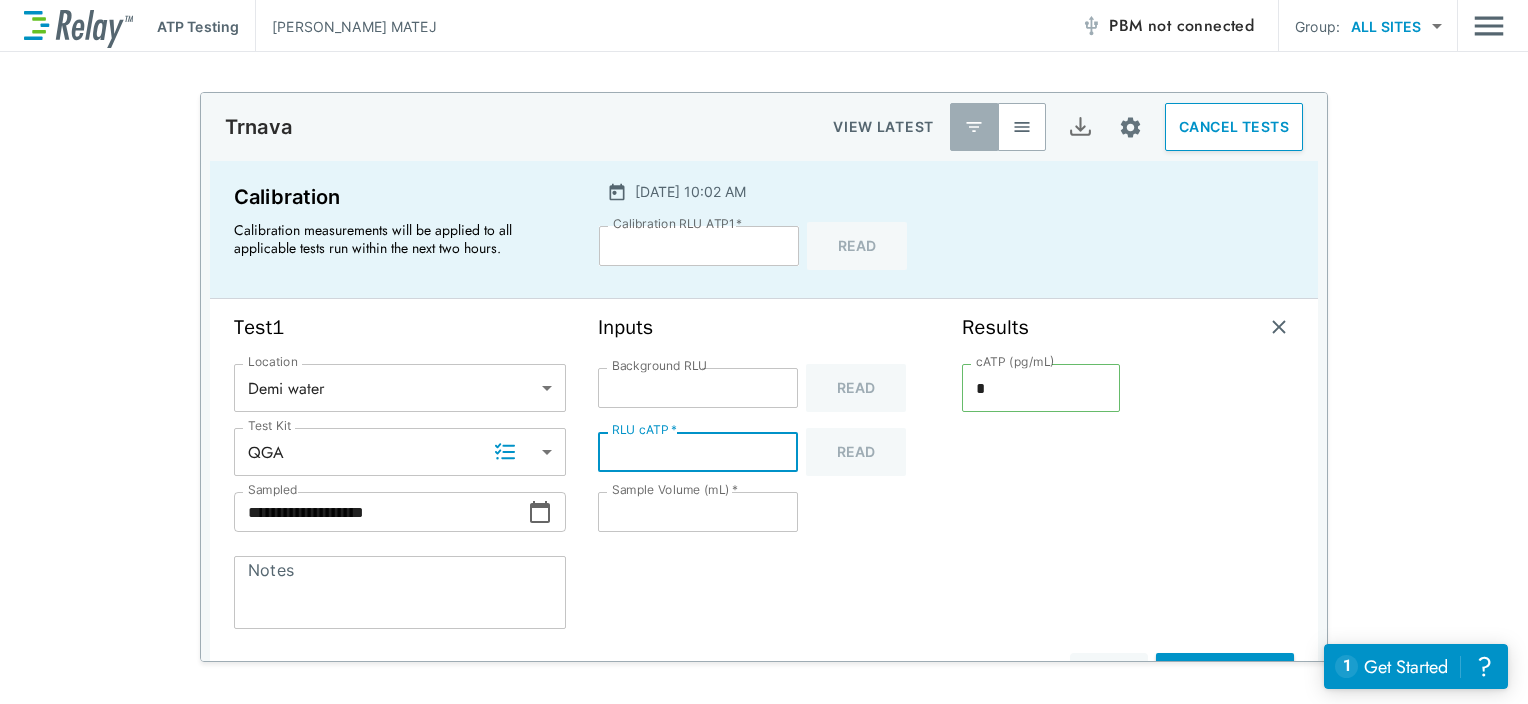 type on "**" 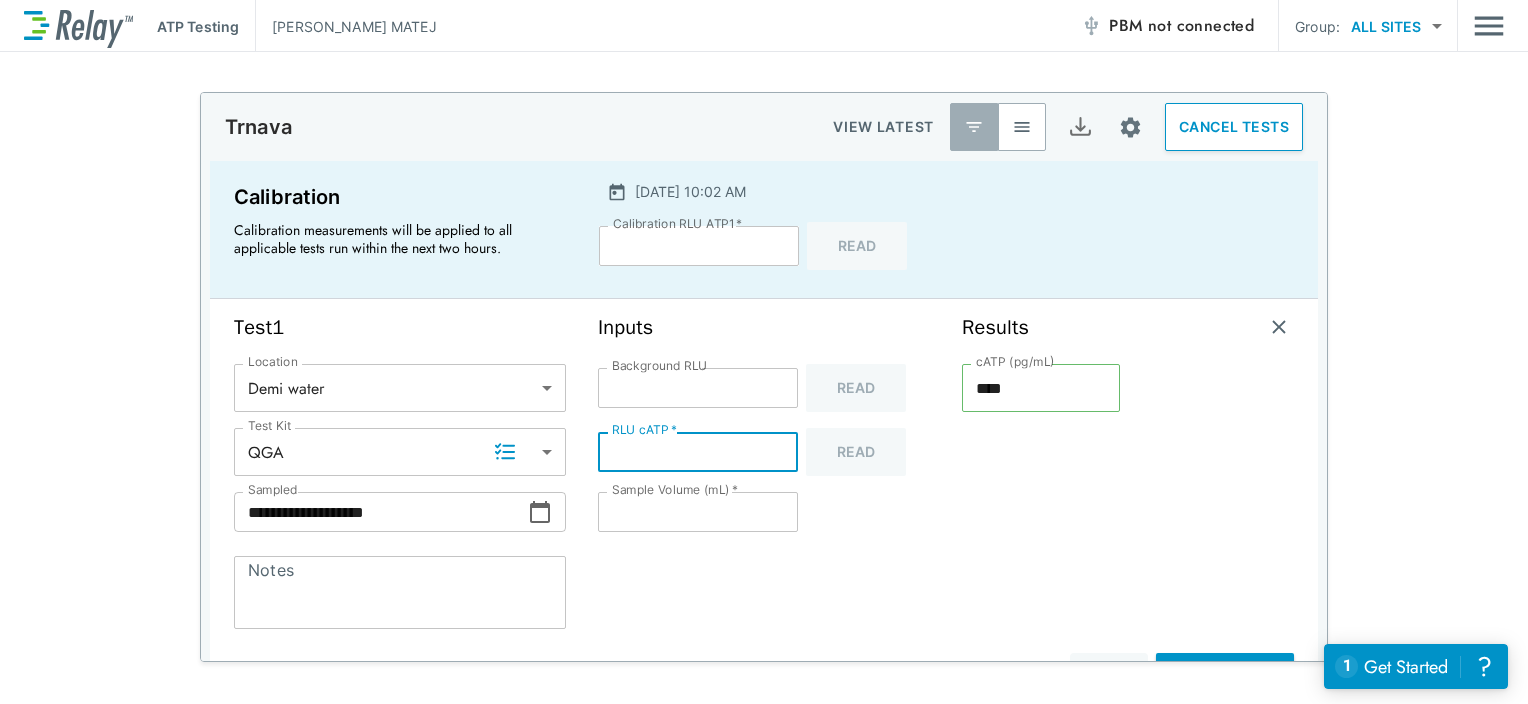 type on "***" 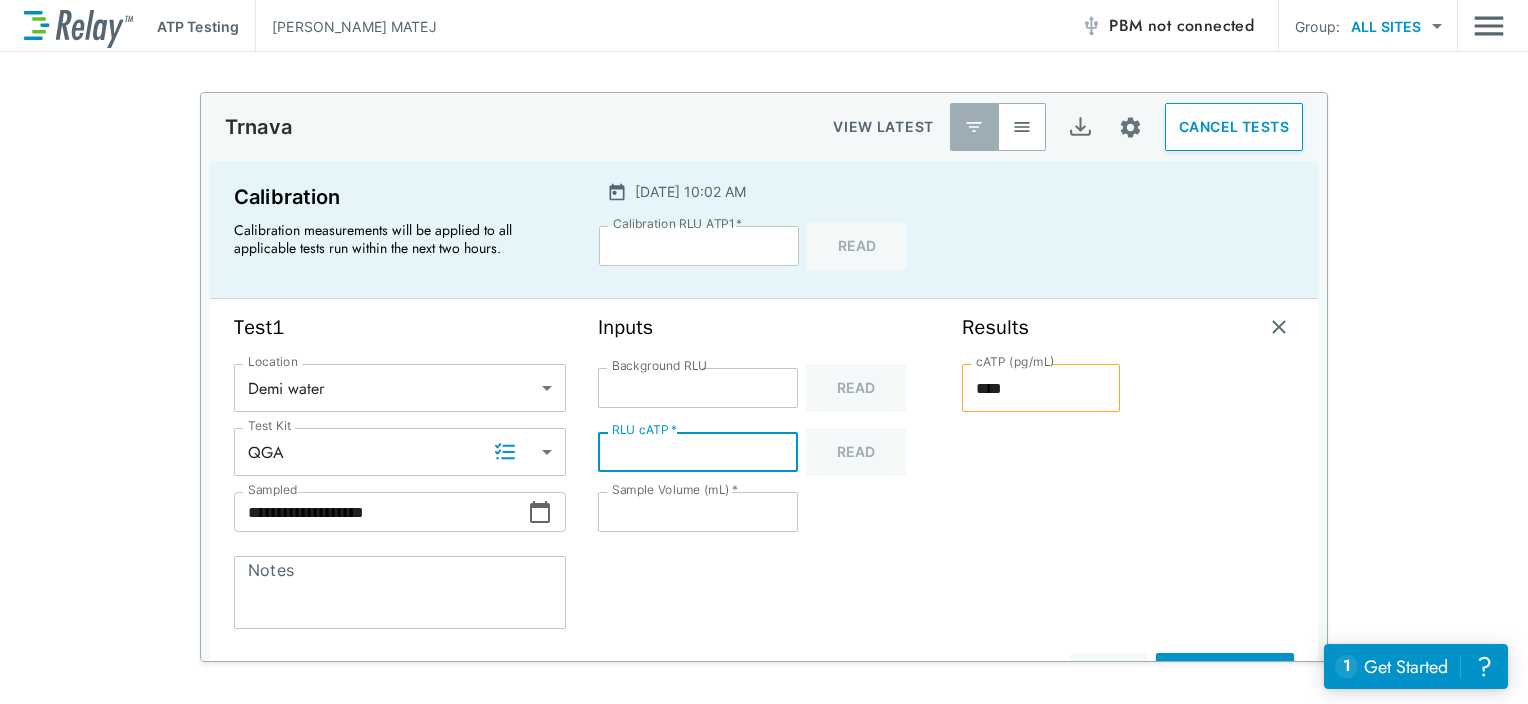 type on "***" 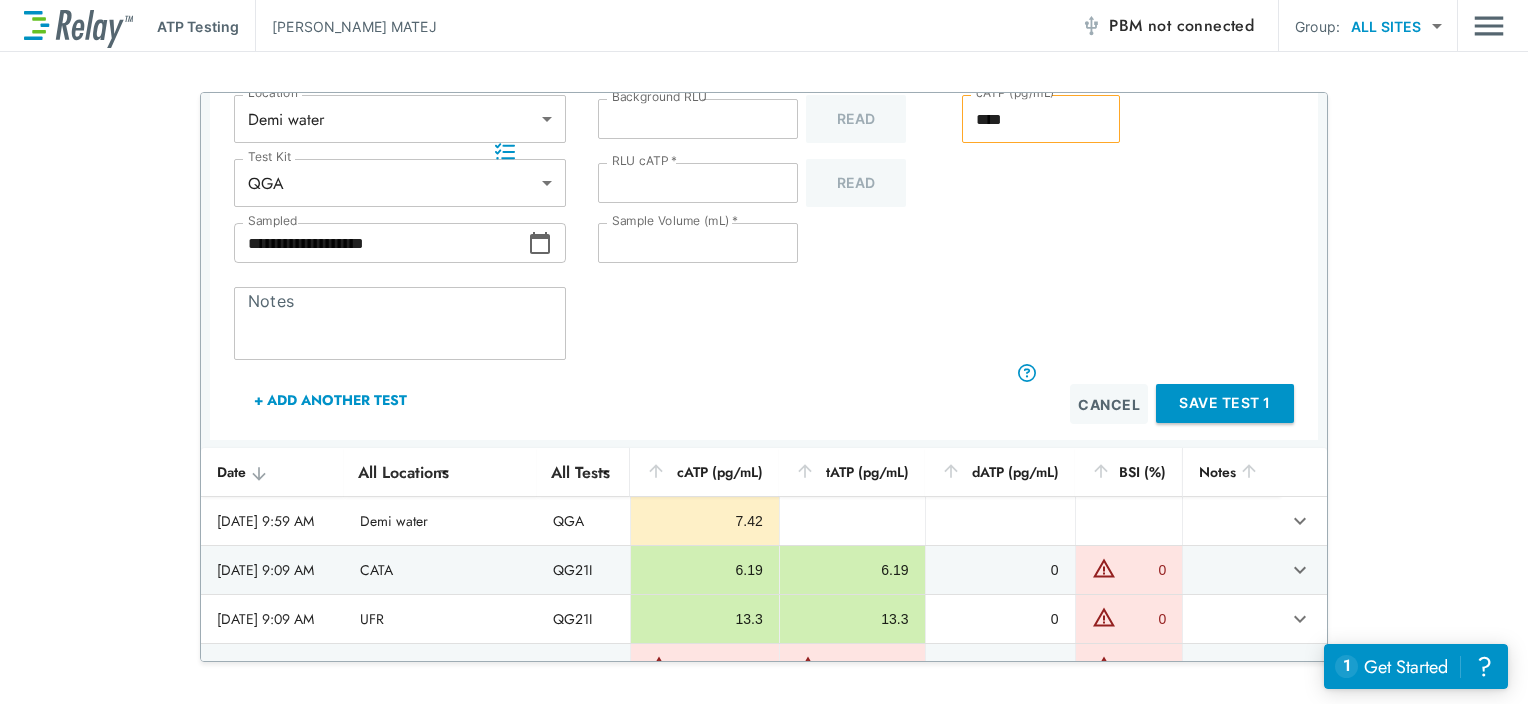 scroll, scrollTop: 300, scrollLeft: 0, axis: vertical 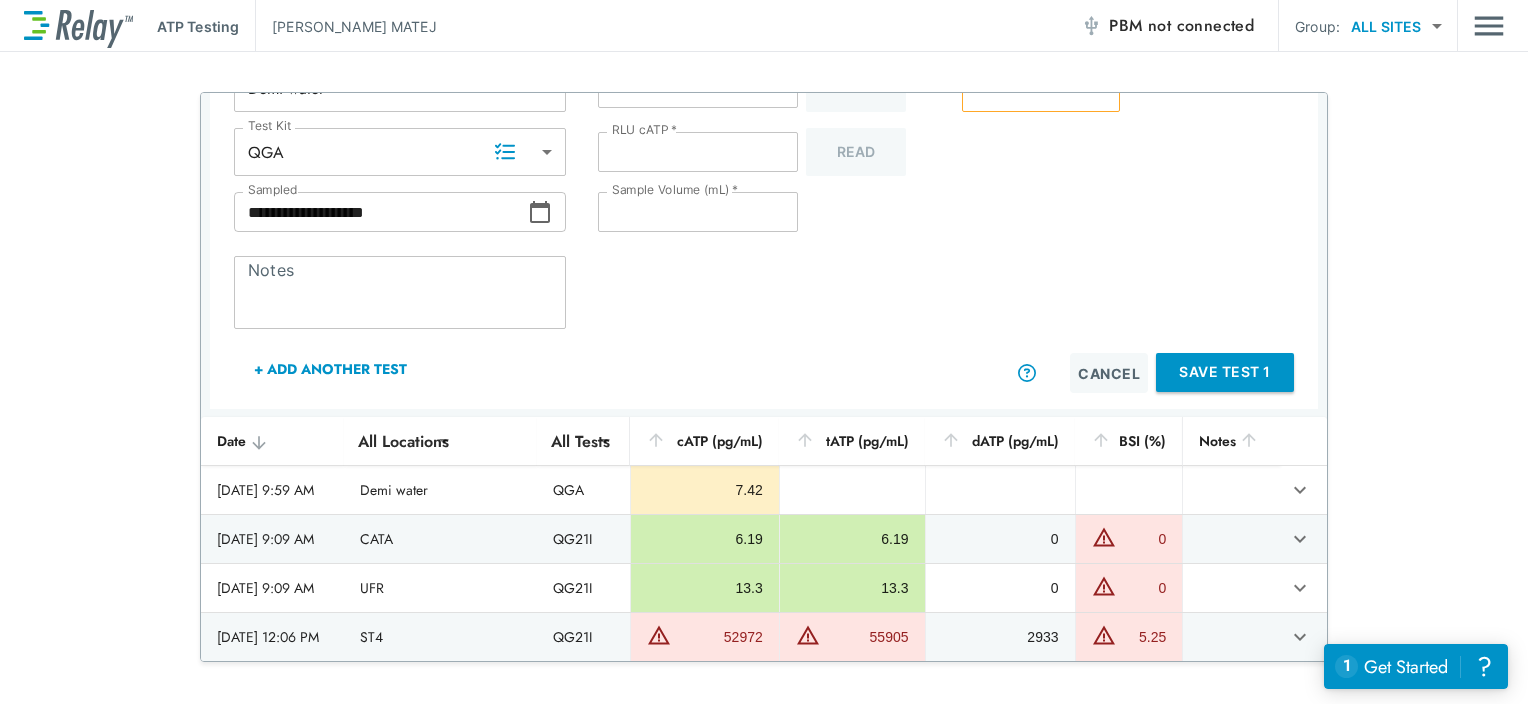 click on "Cancel" at bounding box center [1109, 373] 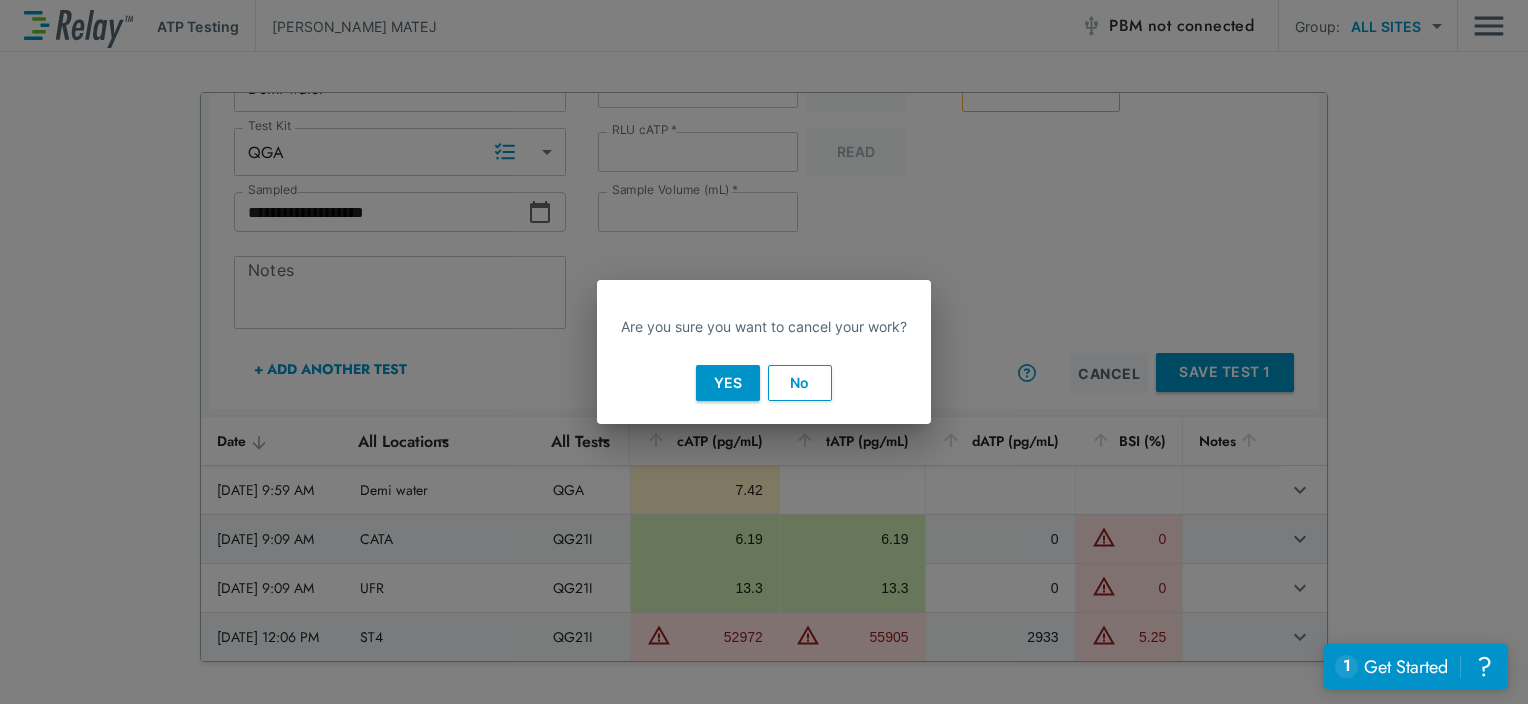 drag, startPoint x: 731, startPoint y: 376, endPoint x: 1100, endPoint y: 249, distance: 390.2435 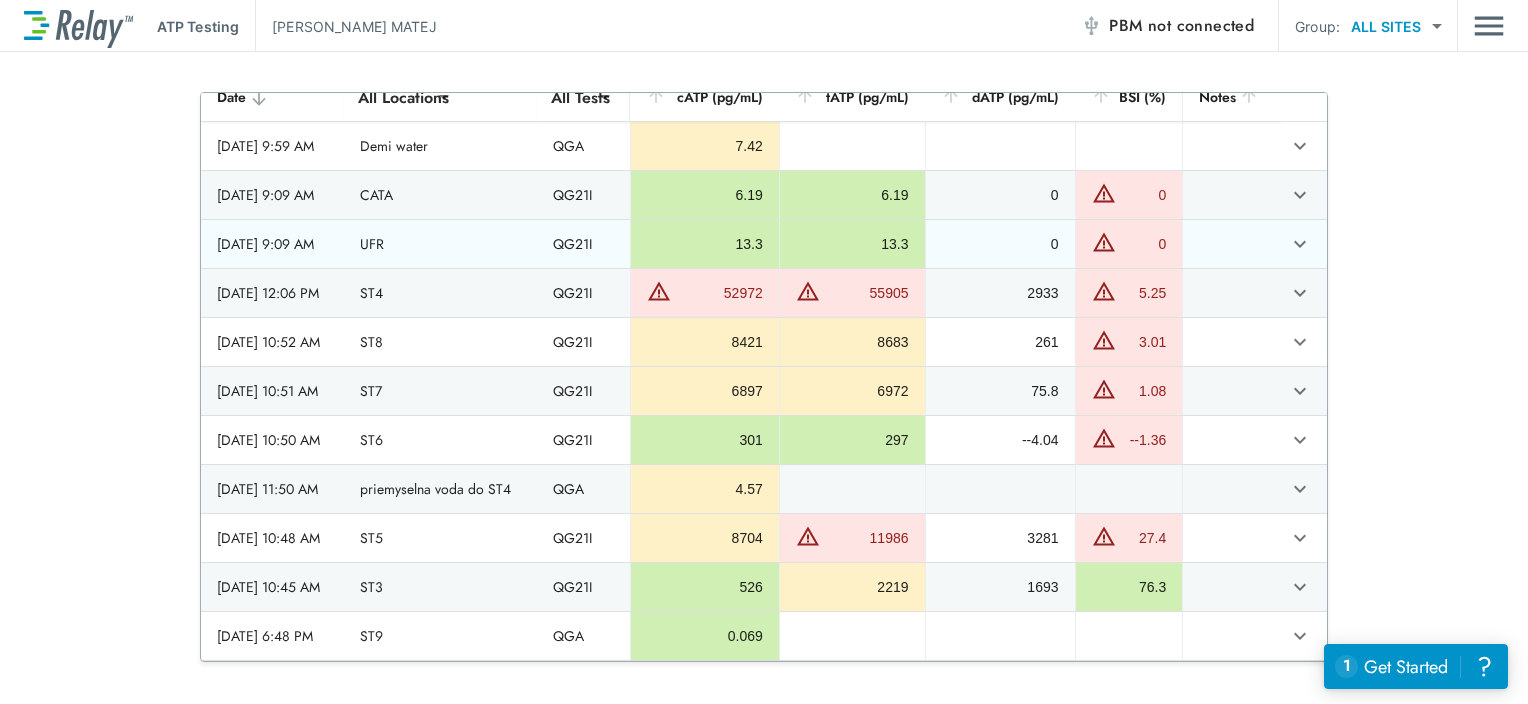 scroll, scrollTop: 0, scrollLeft: 0, axis: both 